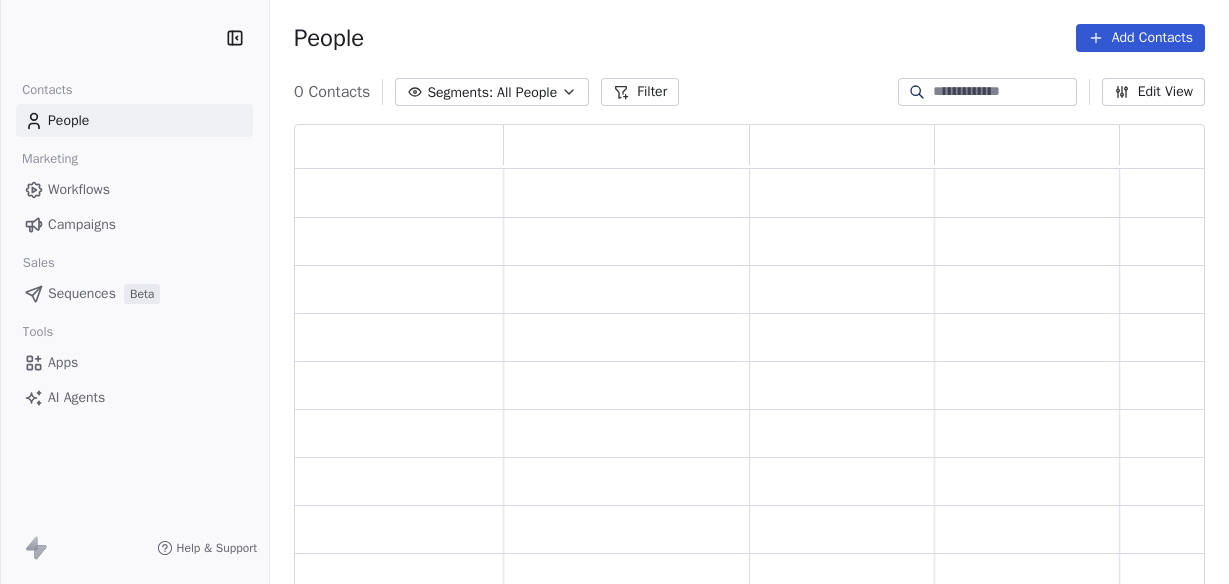 scroll, scrollTop: 0, scrollLeft: 0, axis: both 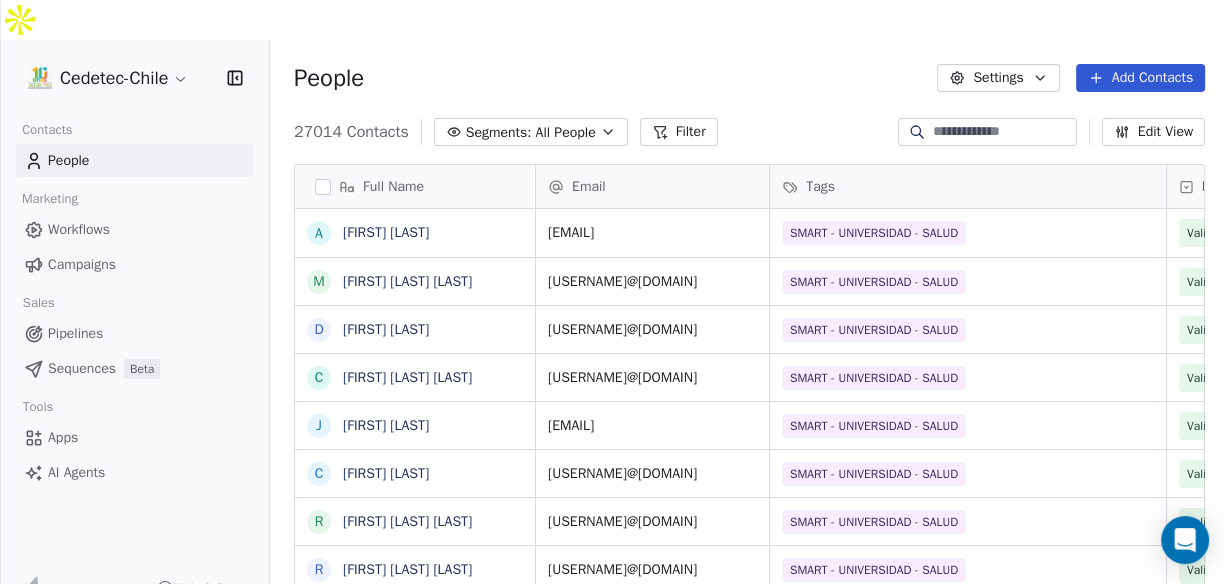 click on "Campaigns" at bounding box center [82, 264] 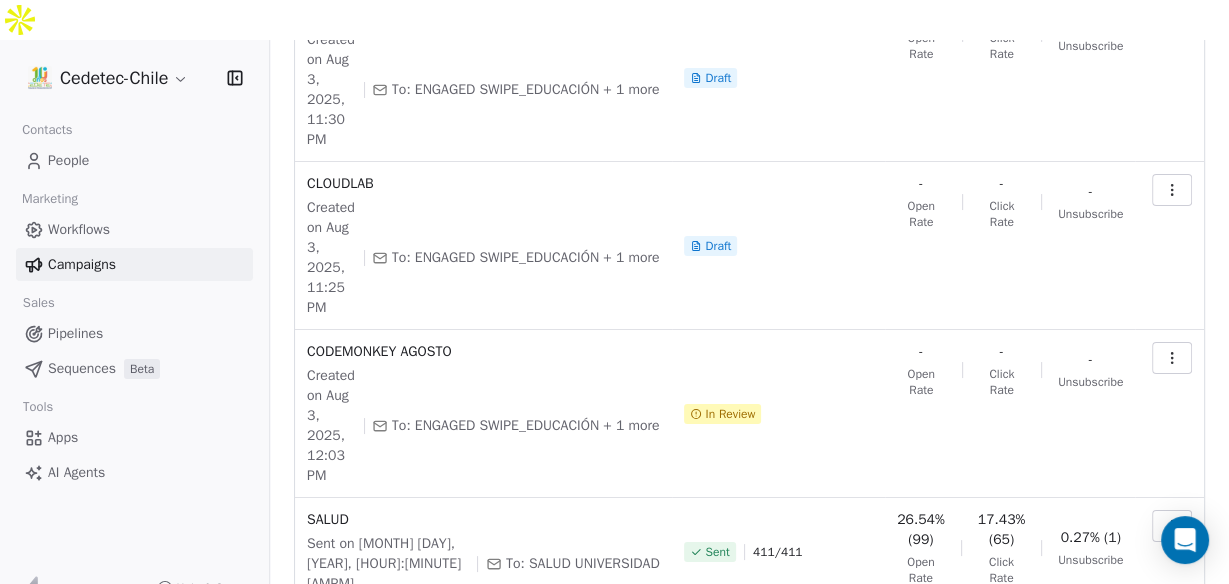 scroll, scrollTop: 320, scrollLeft: 0, axis: vertical 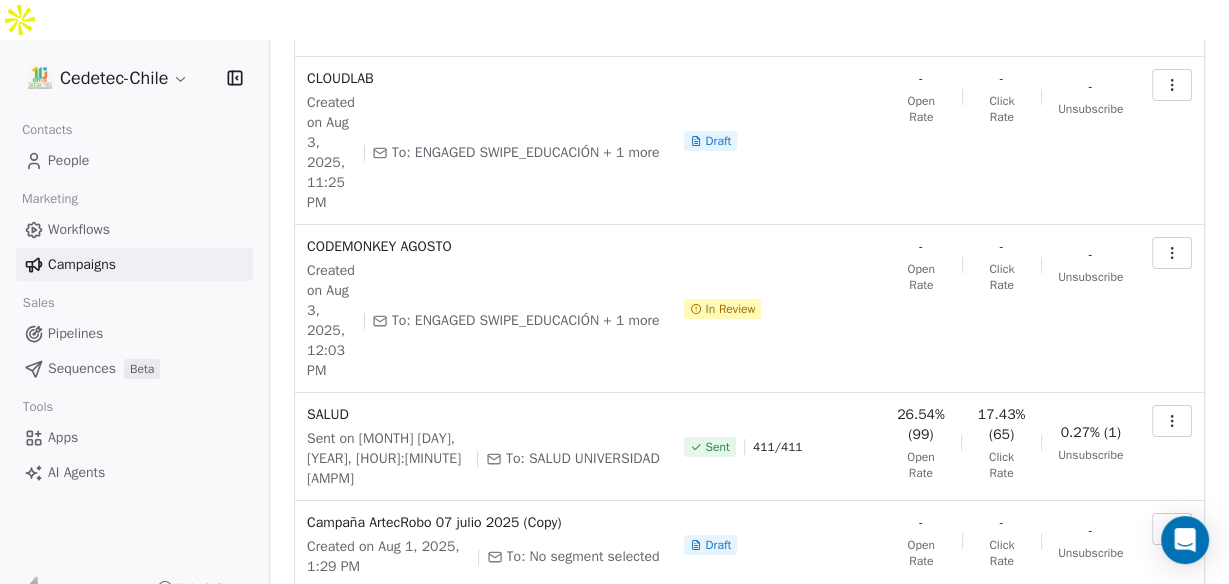 click on "In Review" at bounding box center (731, 309) 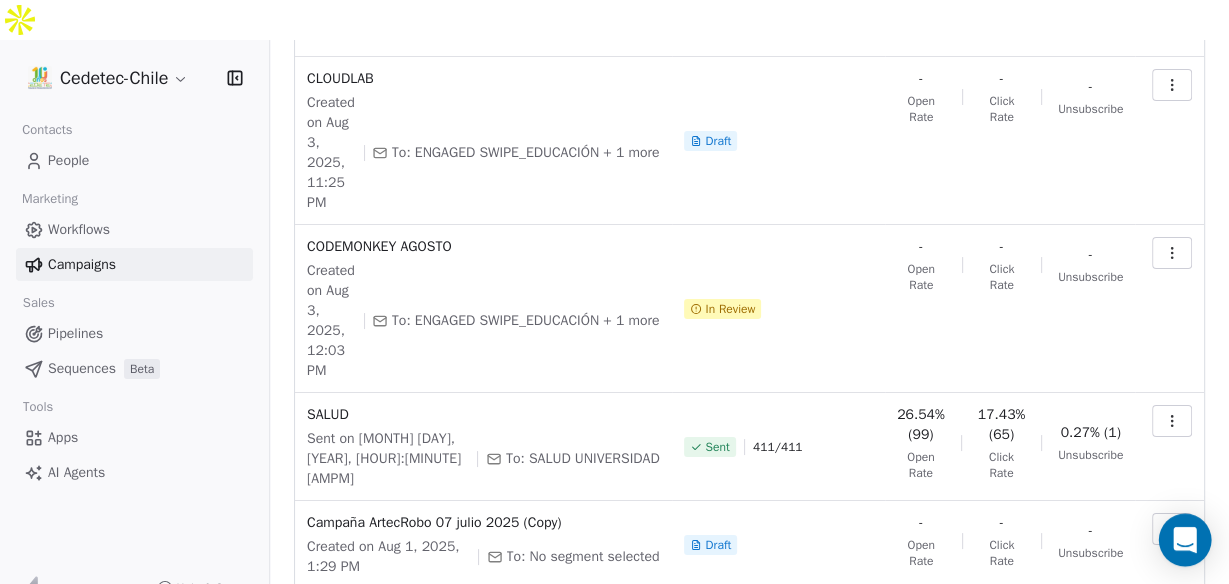 click 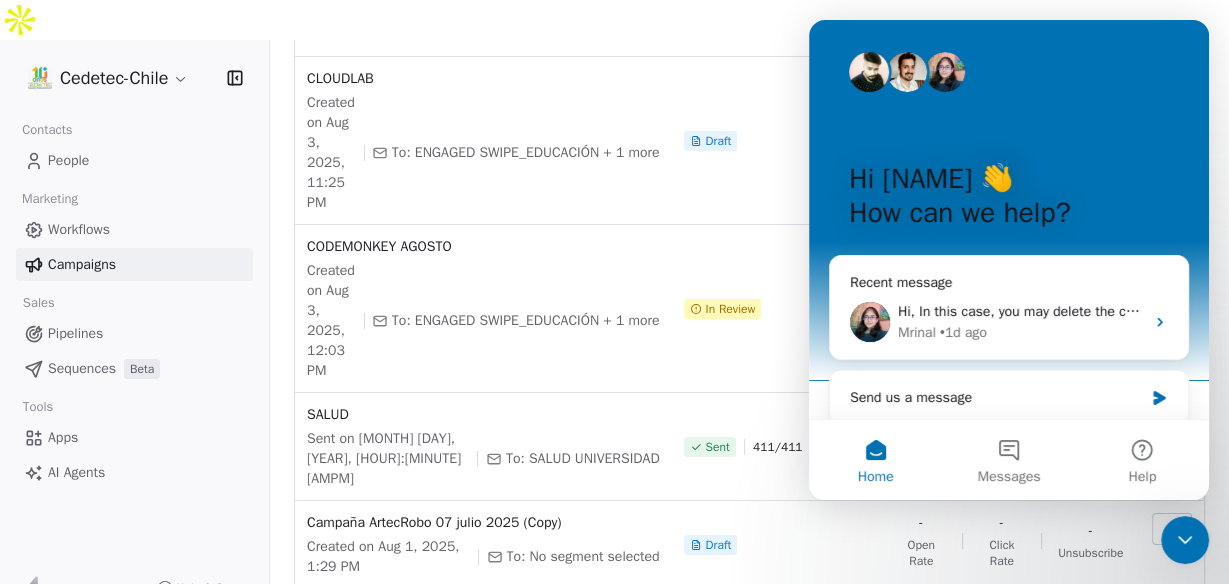 scroll, scrollTop: 0, scrollLeft: 0, axis: both 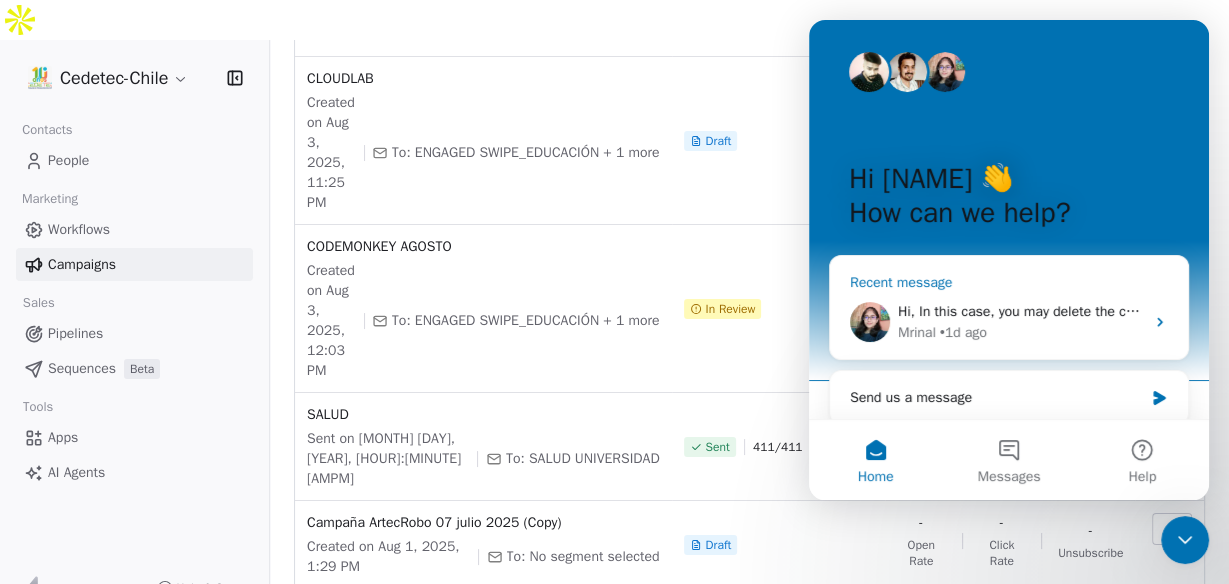 click on "Mrinal" at bounding box center [917, 332] 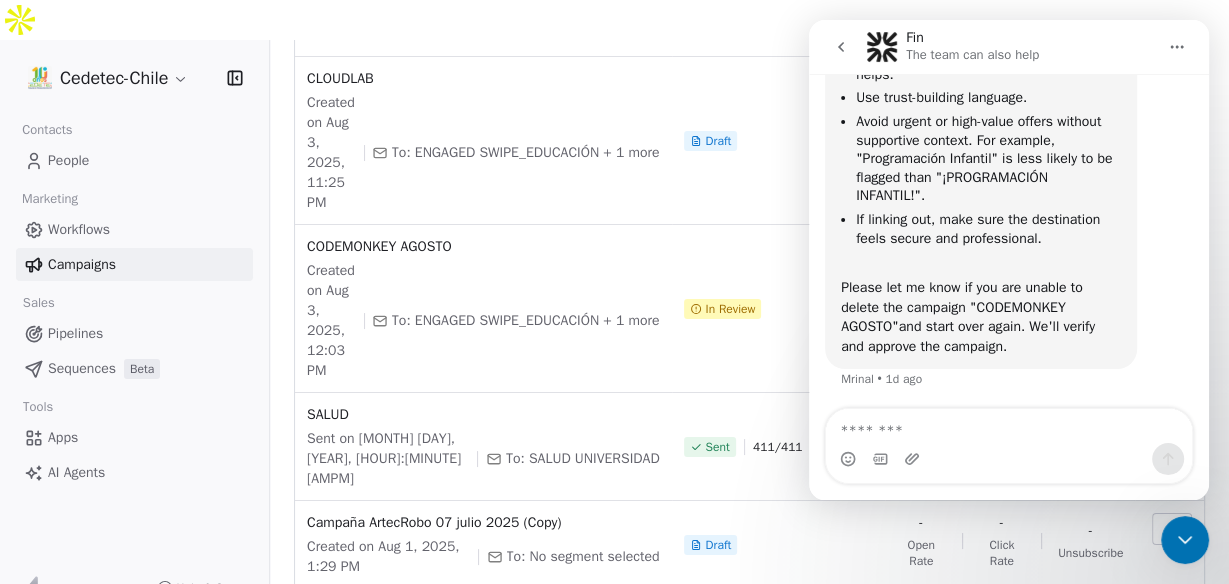 scroll, scrollTop: 1171, scrollLeft: 0, axis: vertical 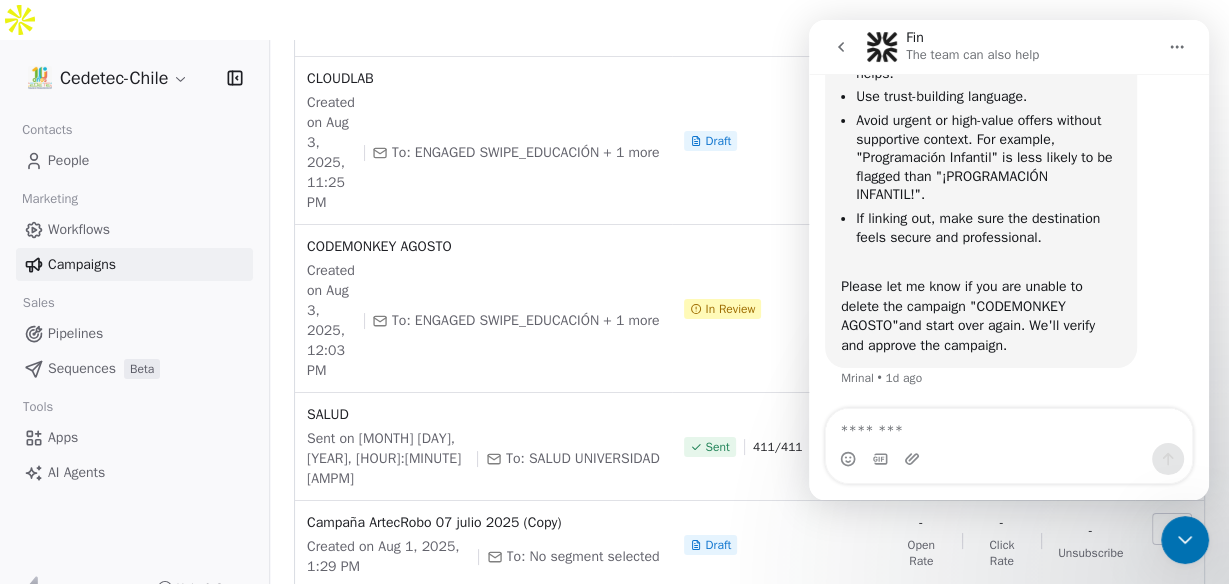 click at bounding box center (1009, 426) 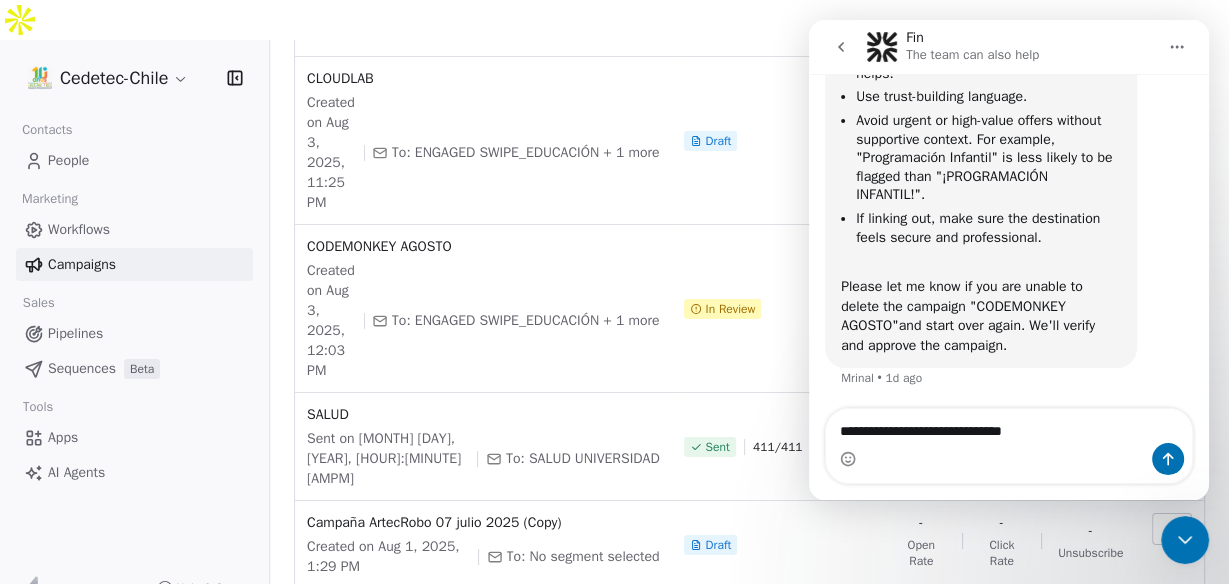 type on "**********" 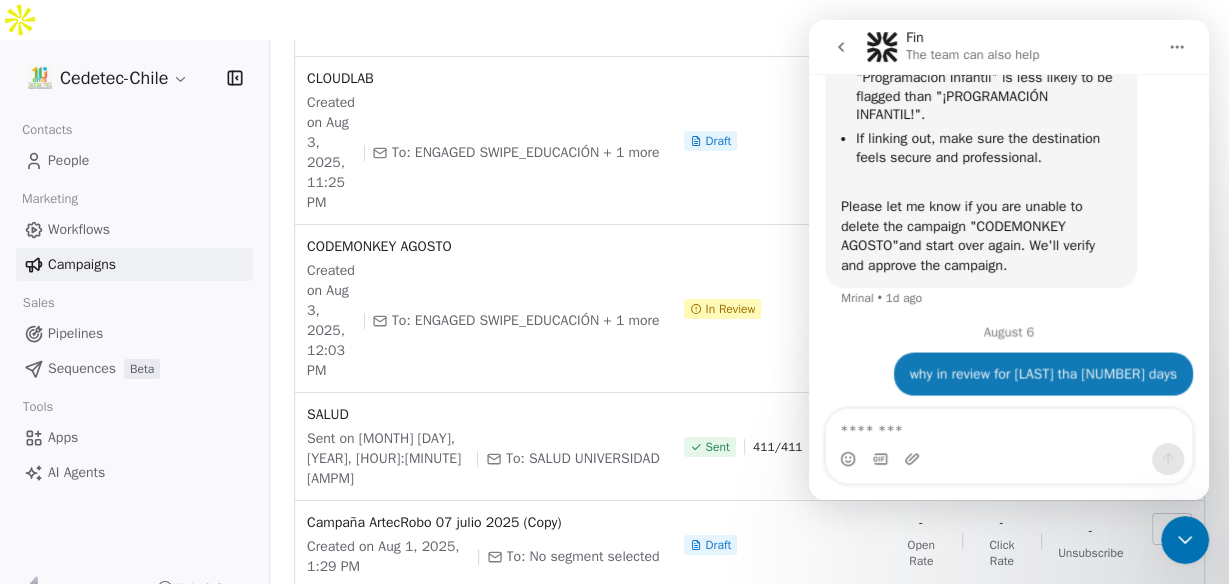 scroll, scrollTop: 1257, scrollLeft: 0, axis: vertical 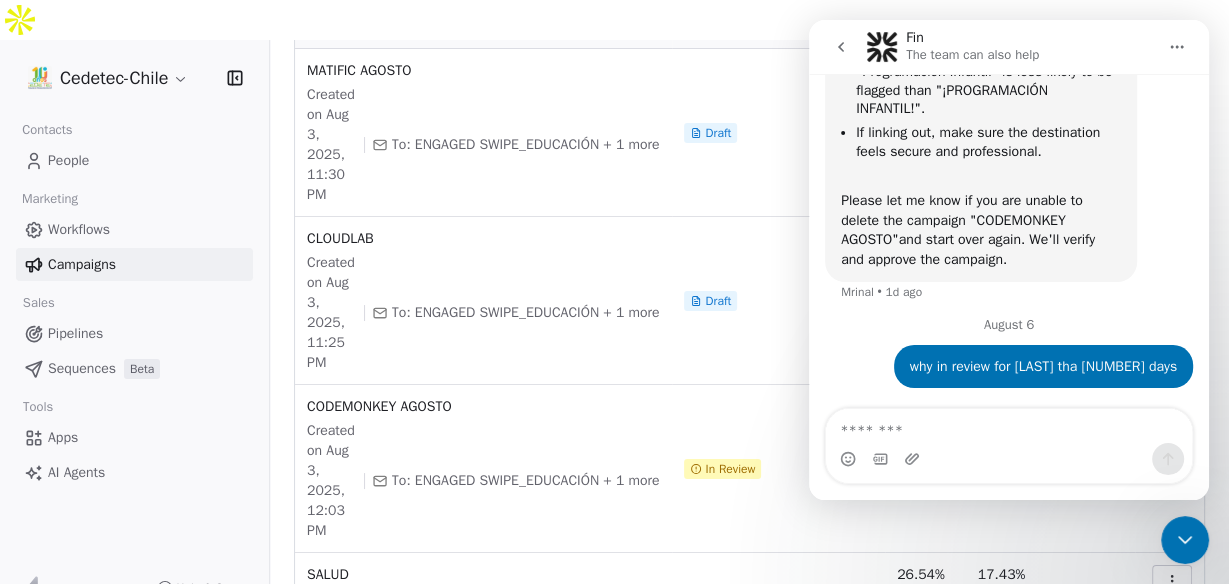 click at bounding box center (1009, 459) 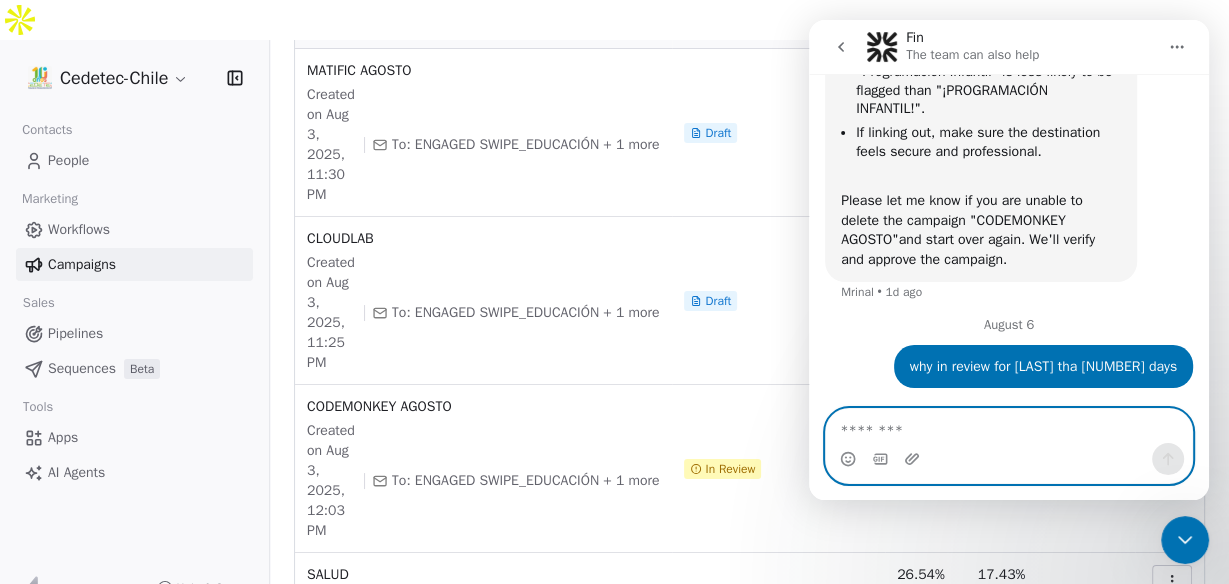 click at bounding box center [1009, 426] 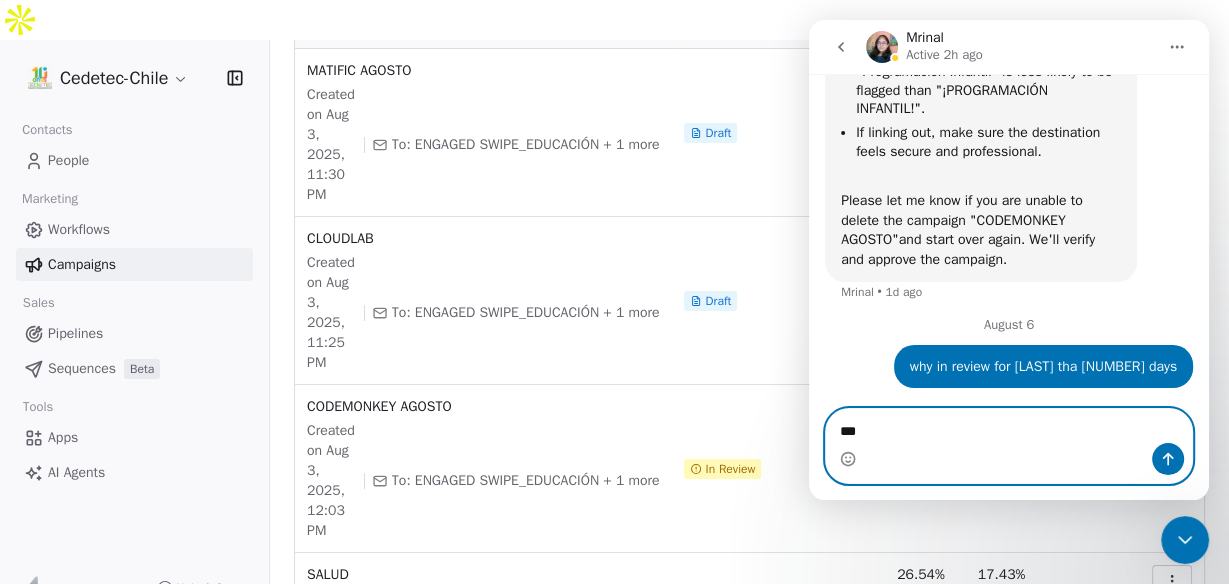 type on "**" 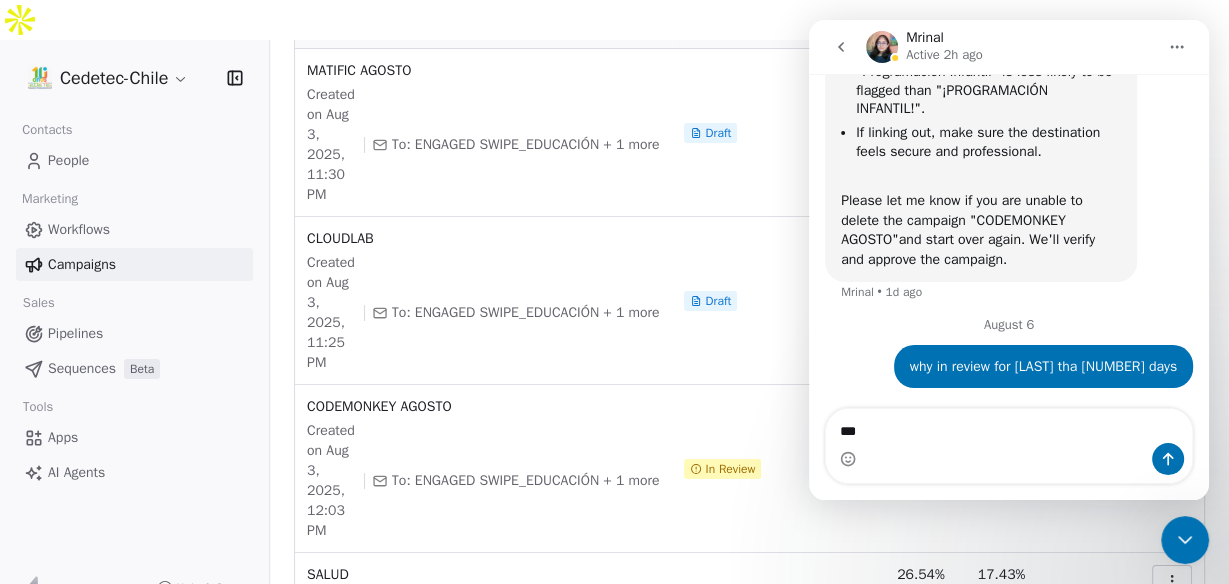 click on "why in review for mora tha 2 days [FIRST] • Just now" at bounding box center (1009, 379) 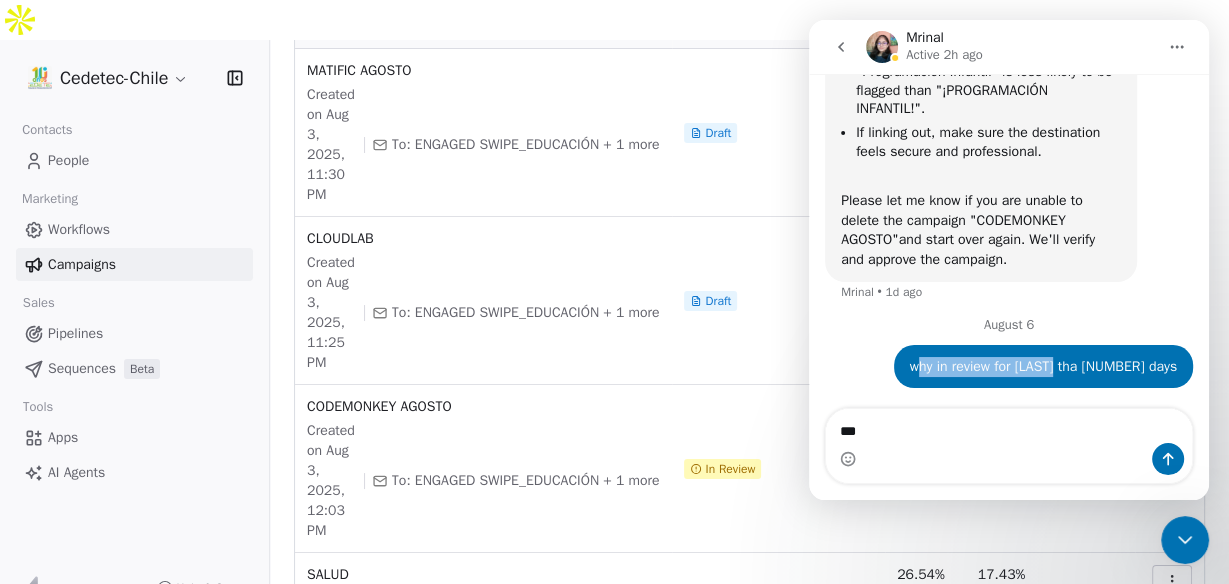 drag, startPoint x: 972, startPoint y: 368, endPoint x: 1111, endPoint y: 360, distance: 139.23003 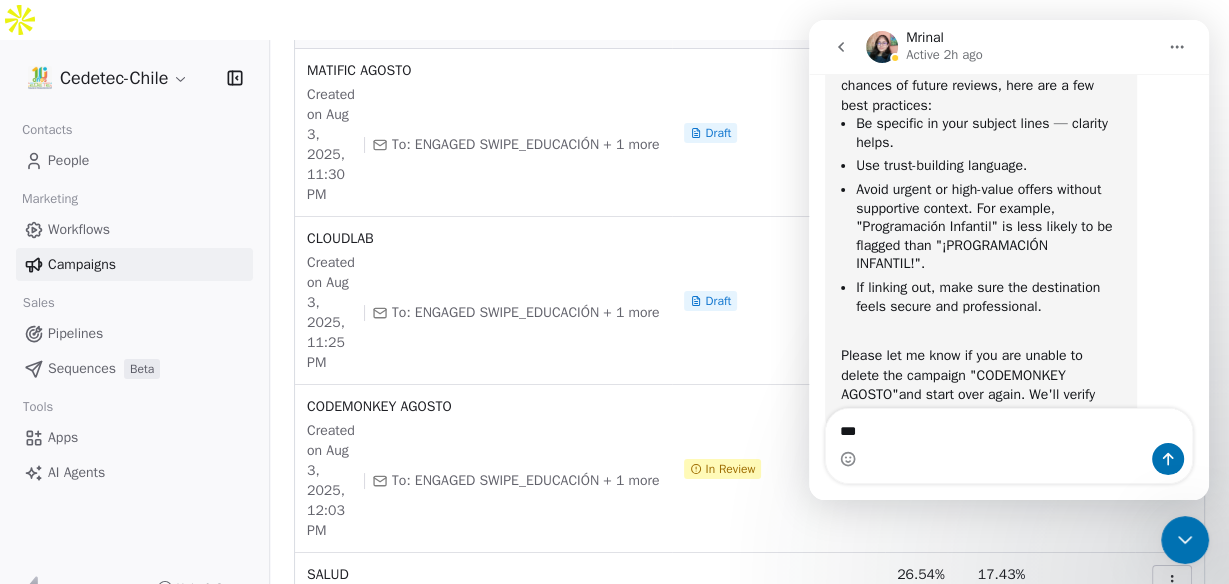 scroll, scrollTop: 1097, scrollLeft: 0, axis: vertical 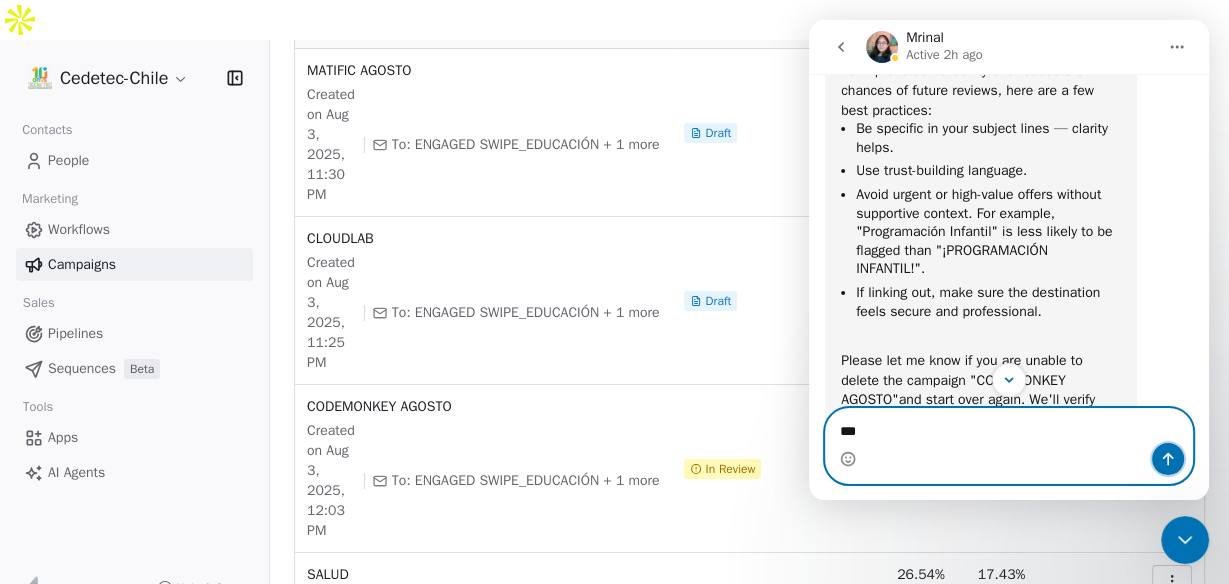 click 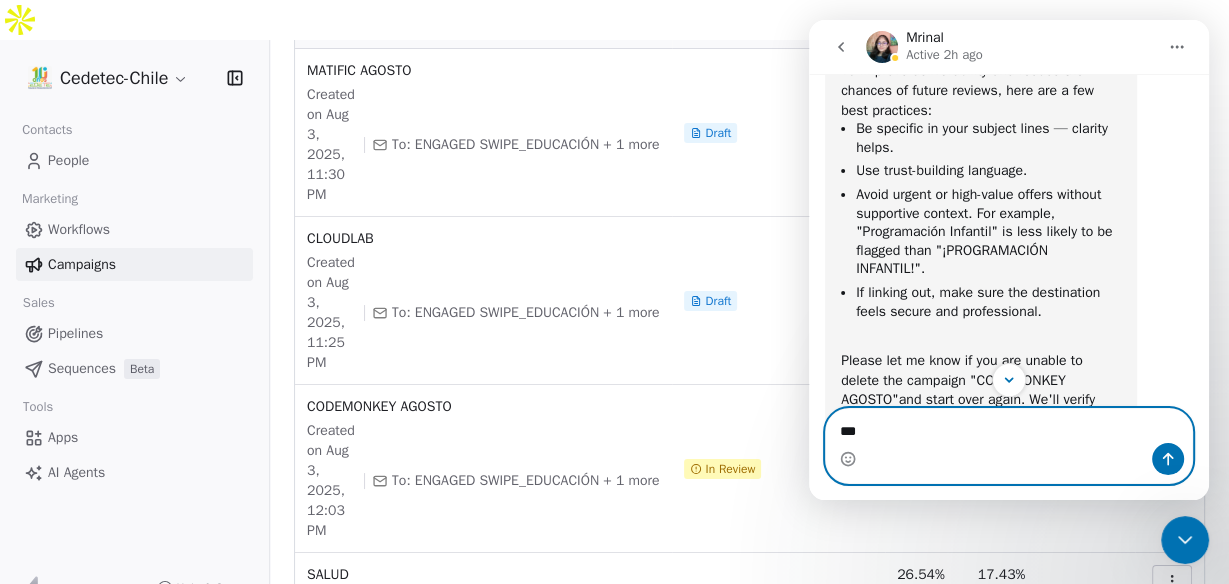 type 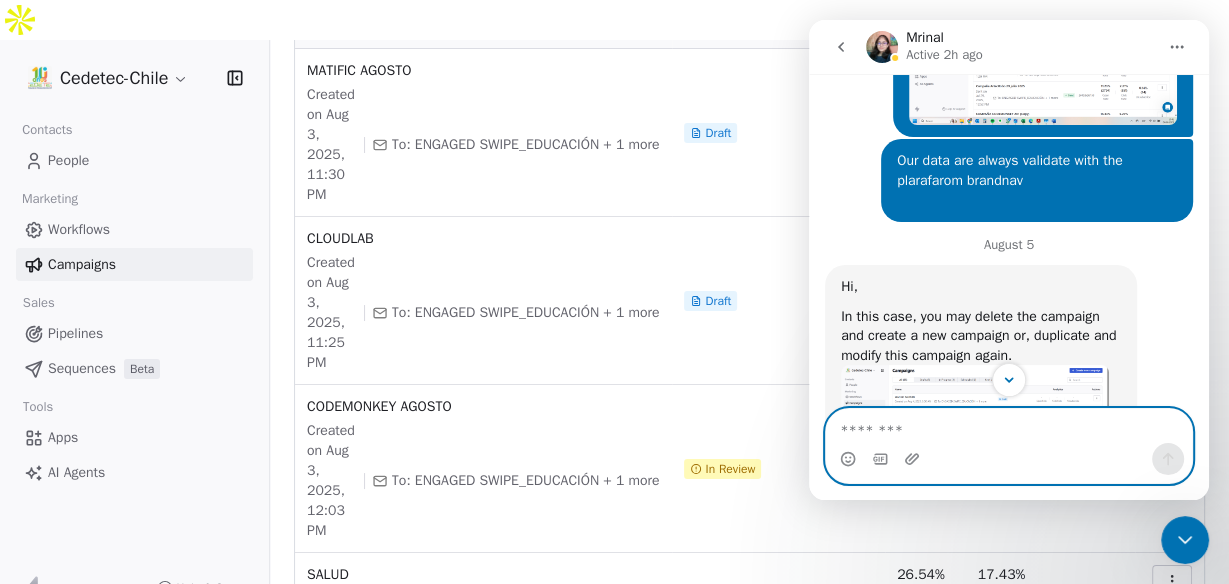 scroll, scrollTop: 663, scrollLeft: 0, axis: vertical 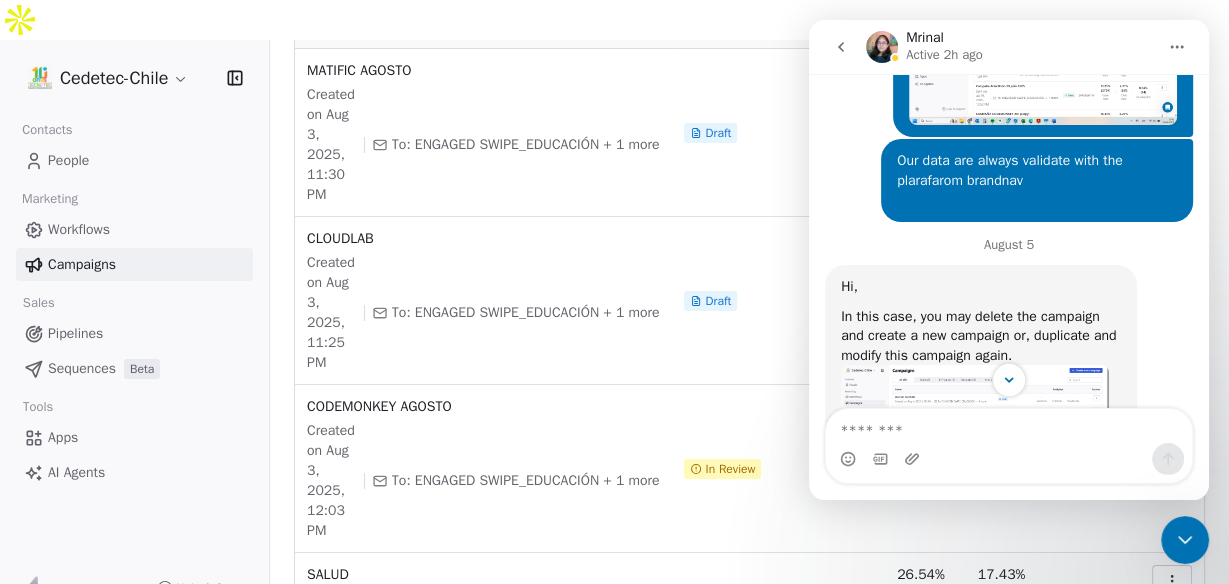 click on "CODEMONKEY AGOSTO Created on Aug 3, 2025, 12:03 PM To: ENGAGED SWIPE_EDUCACIÓN + 1 more" at bounding box center [483, 469] 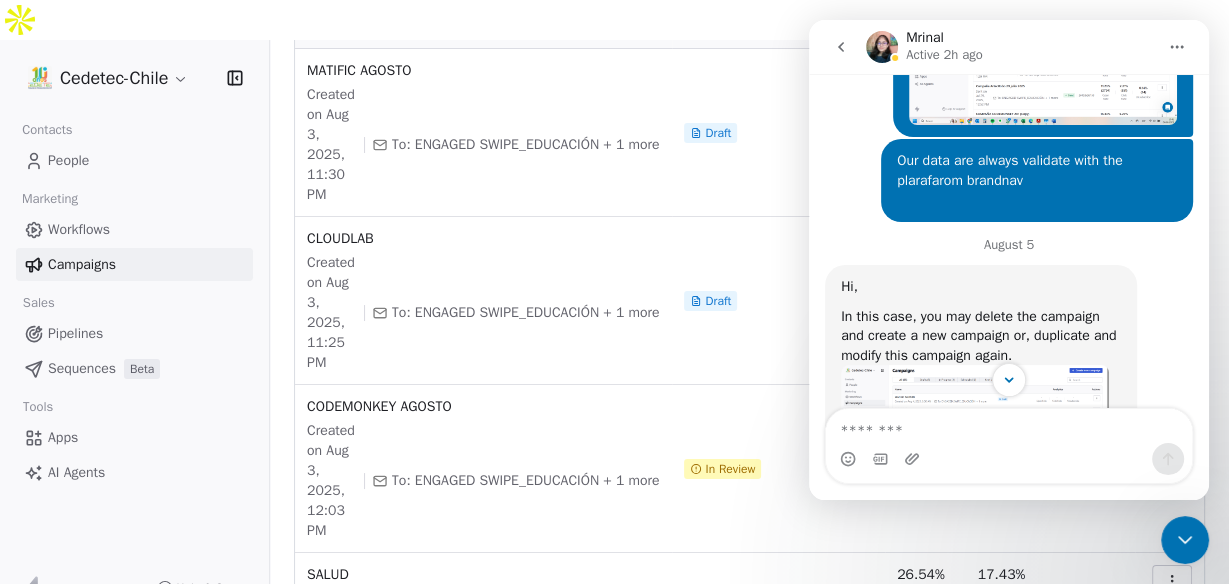 click 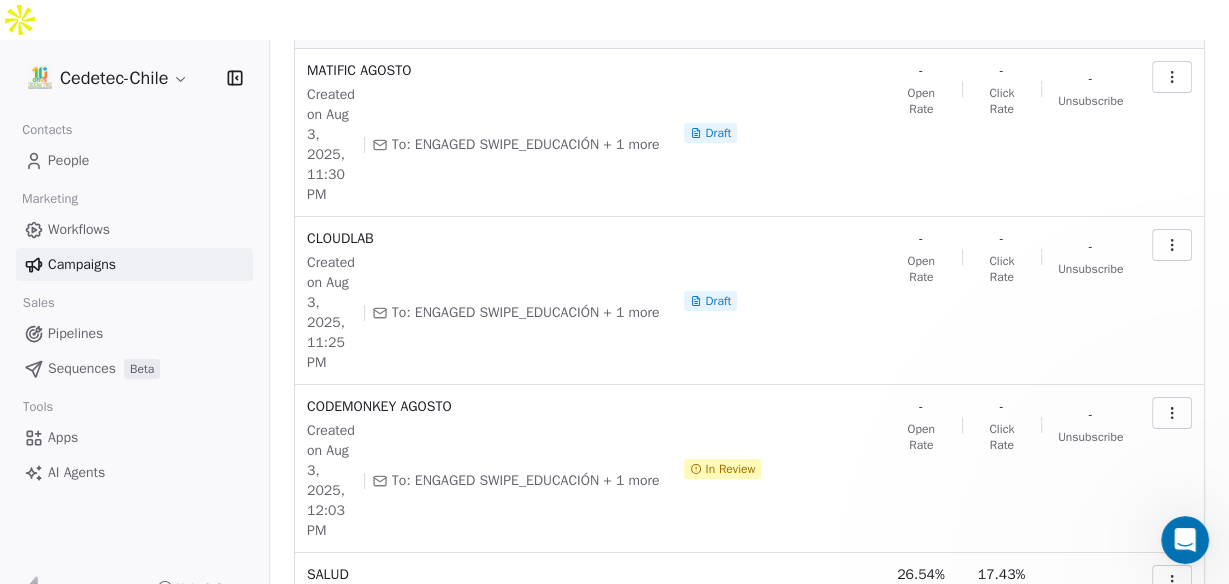scroll, scrollTop: 0, scrollLeft: 0, axis: both 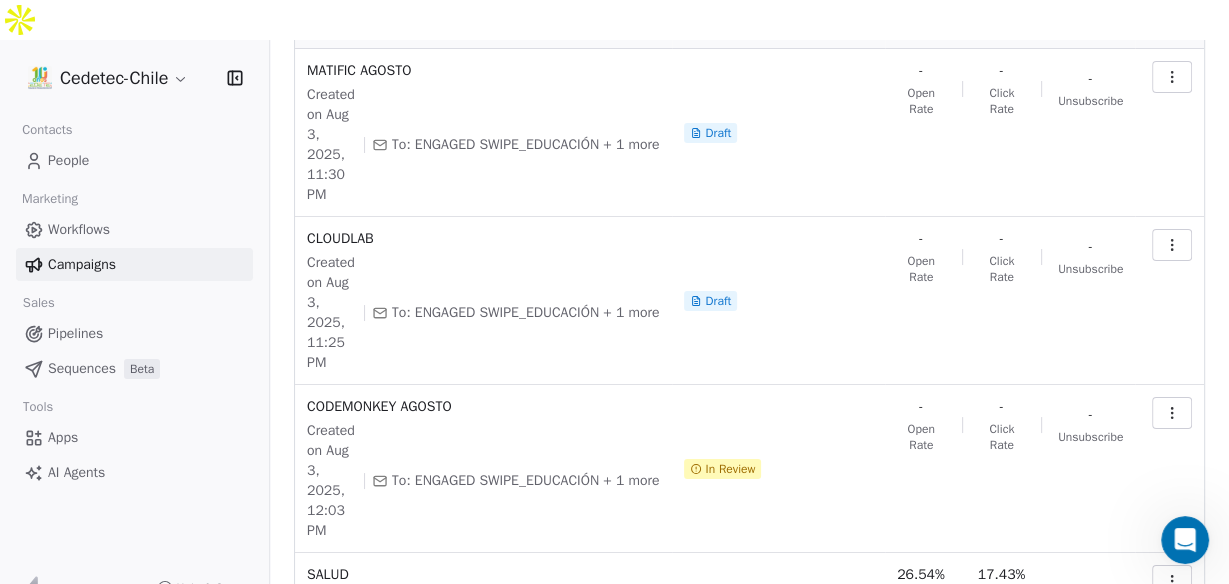 click 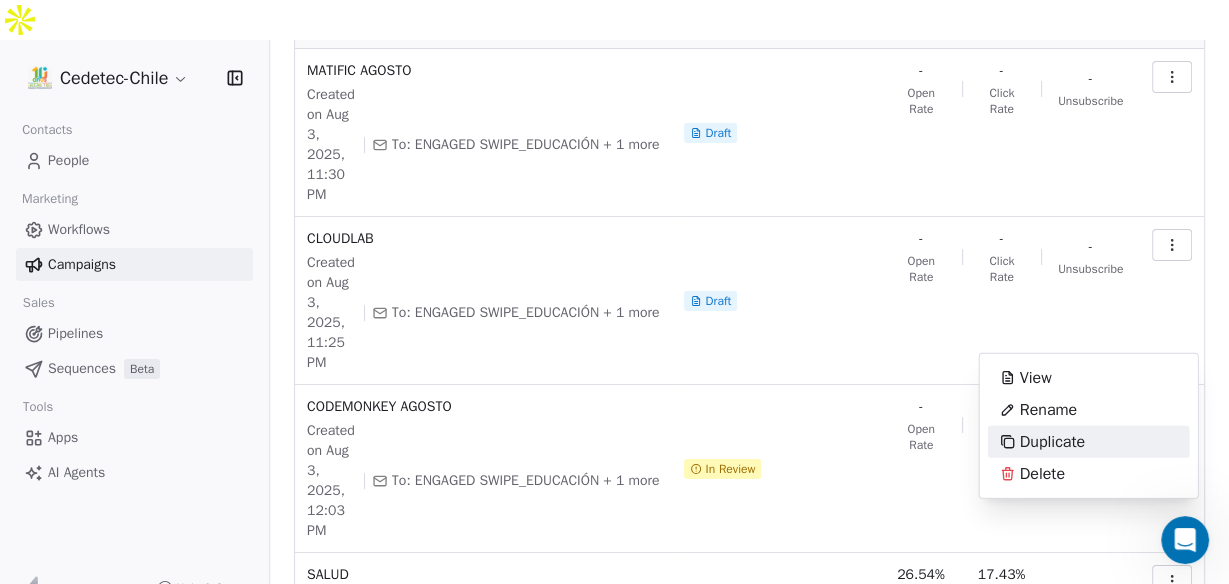 click on "Duplicate" at bounding box center (1052, 442) 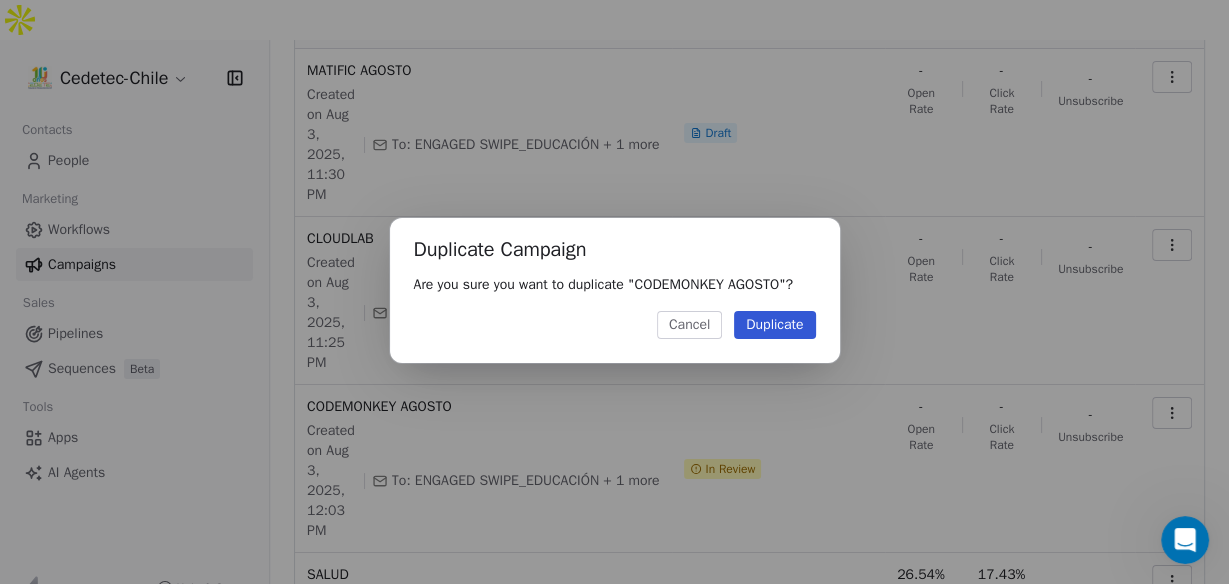 click on "Duplicate" at bounding box center [774, 325] 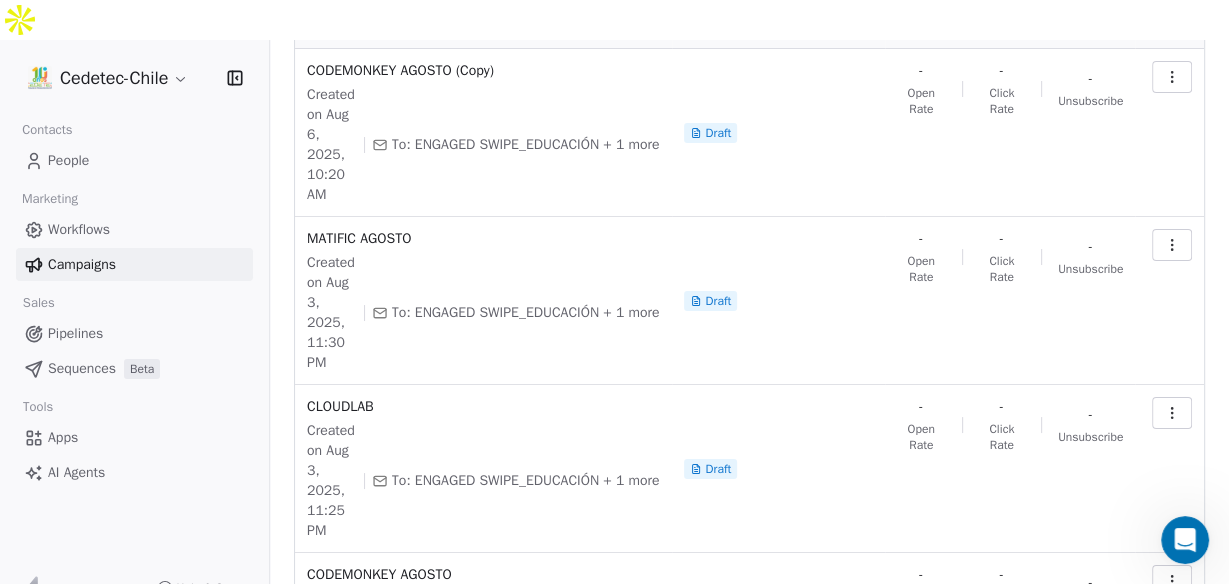 click at bounding box center (1172, 581) 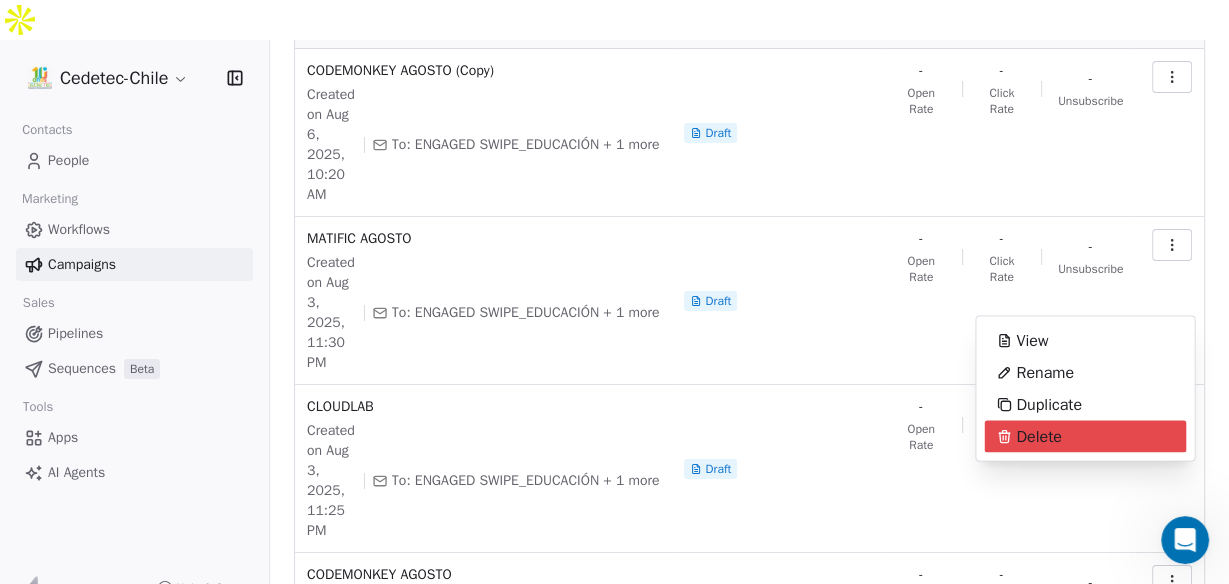 click on "Delete" at bounding box center [1038, 437] 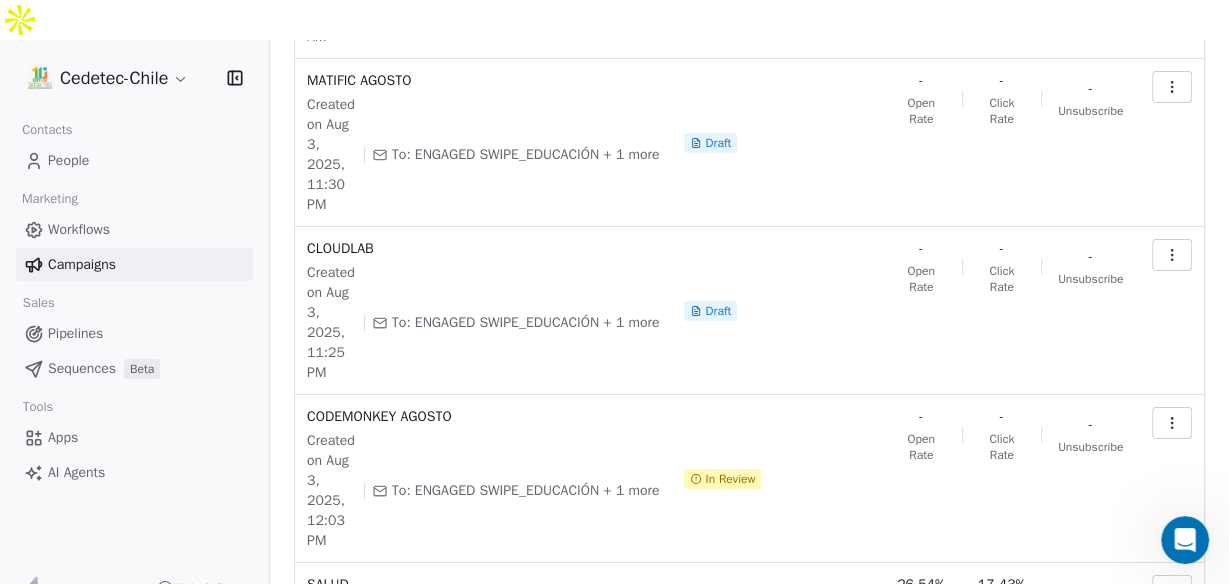 scroll, scrollTop: 240, scrollLeft: 0, axis: vertical 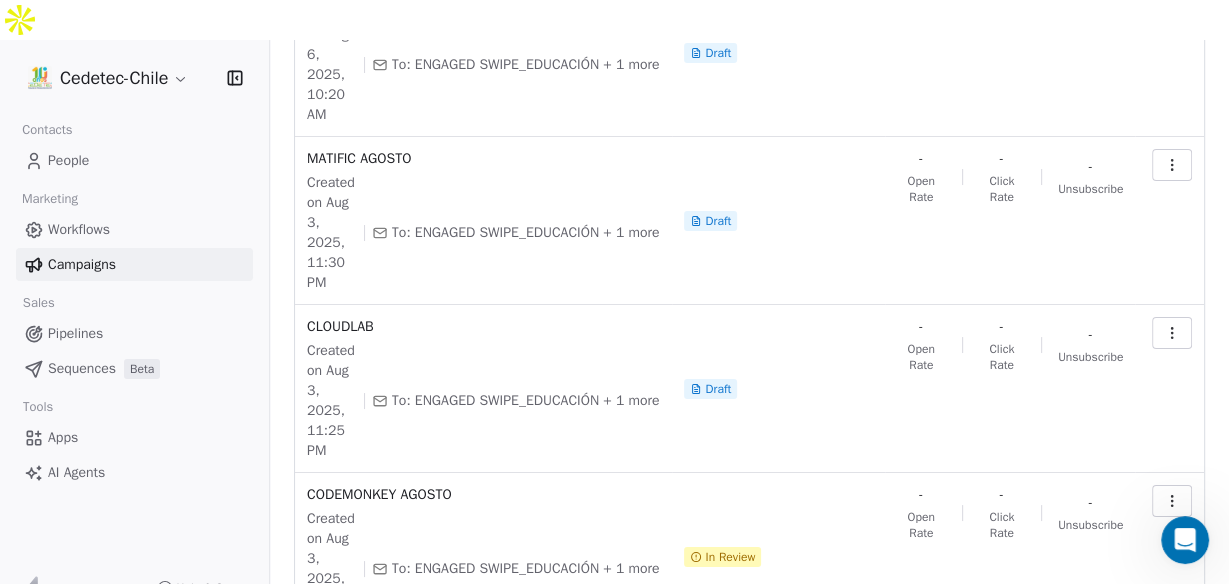 click 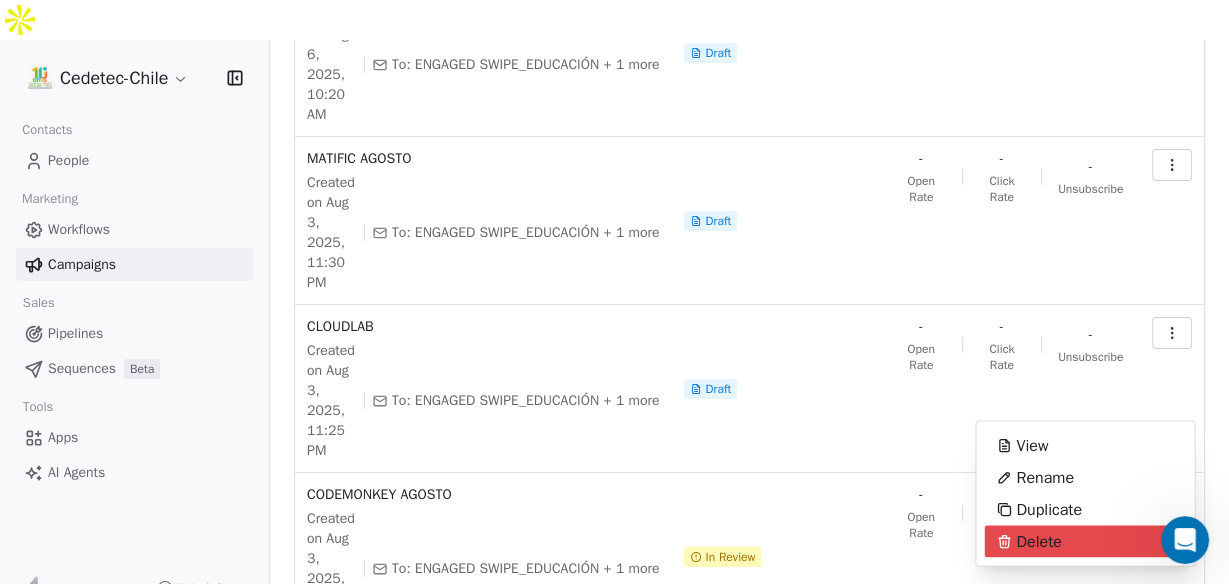 click on "Delete" at bounding box center (1038, 541) 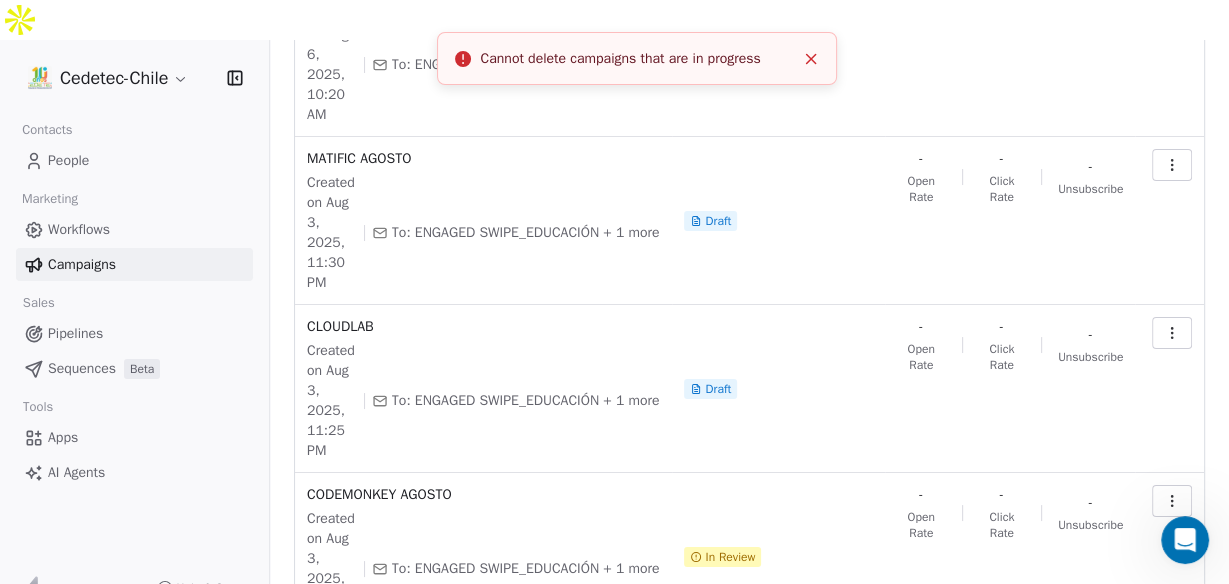 click at bounding box center [811, 59] 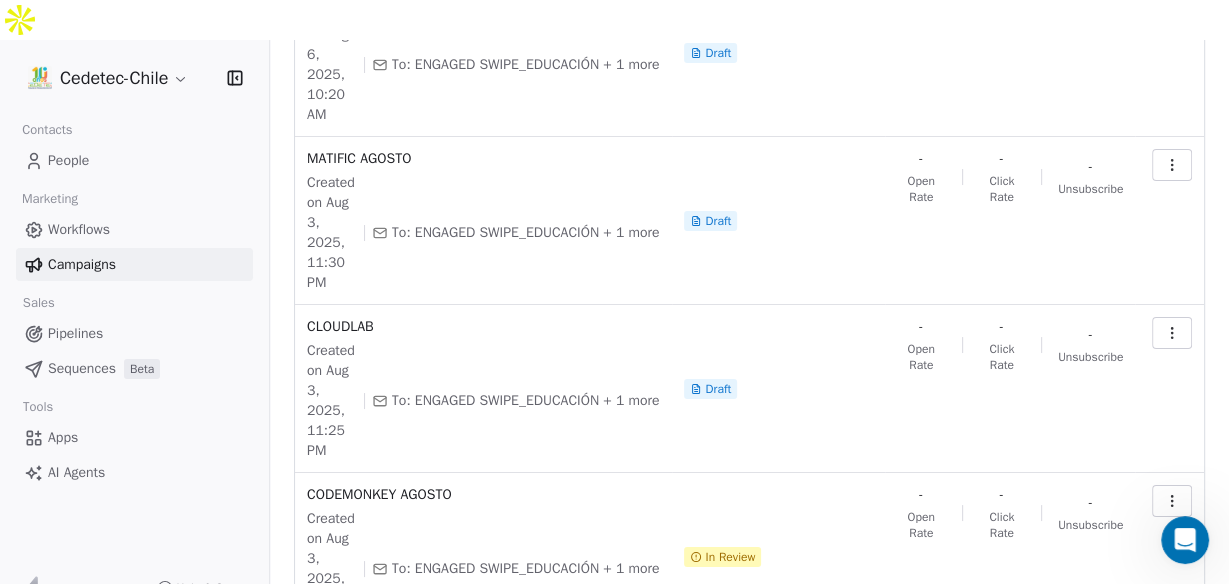 click at bounding box center (1185, 540) 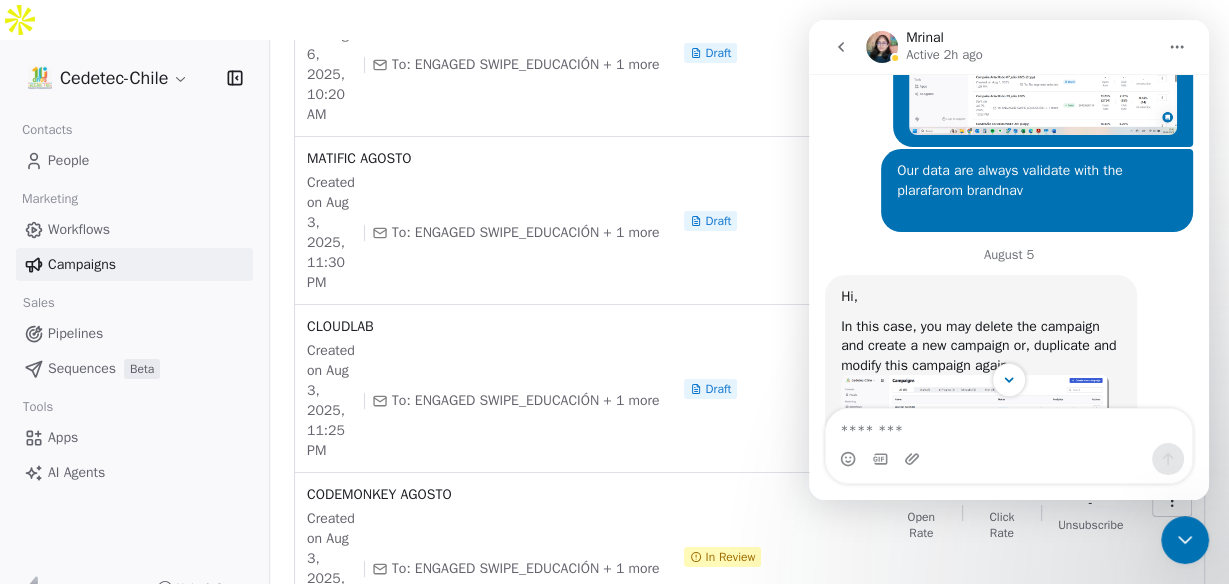 scroll, scrollTop: 743, scrollLeft: 0, axis: vertical 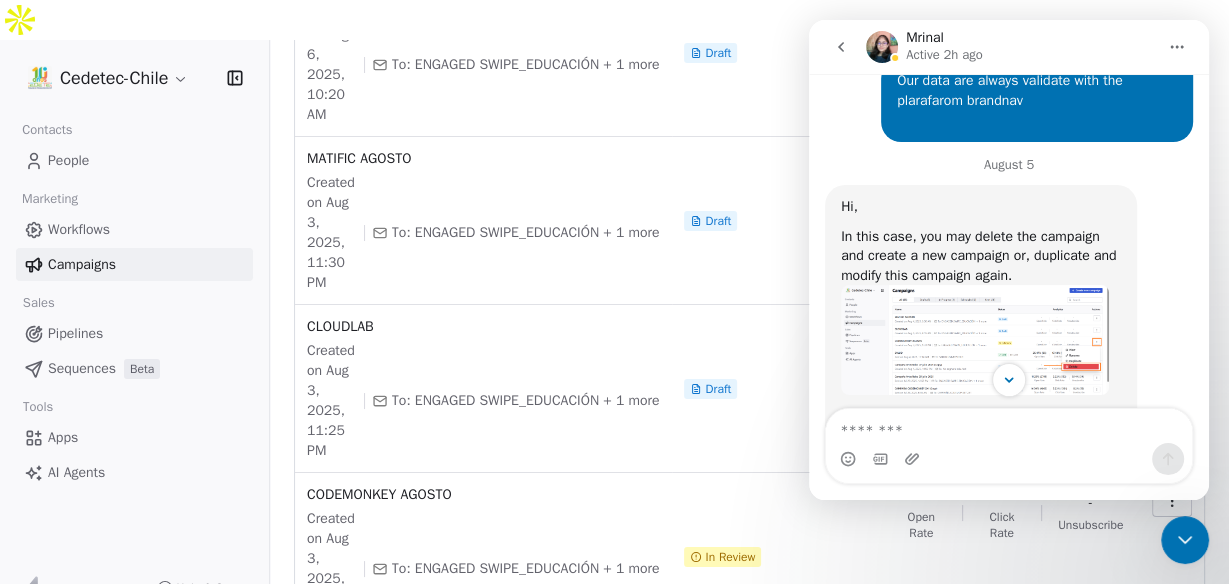click at bounding box center (975, 340) 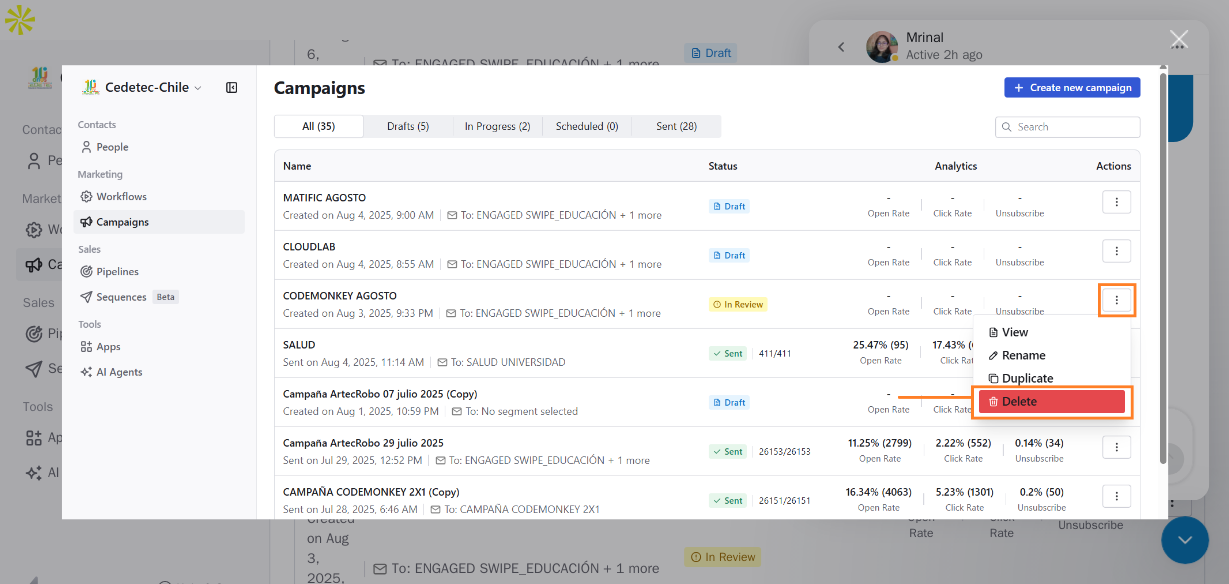 scroll, scrollTop: 0, scrollLeft: 0, axis: both 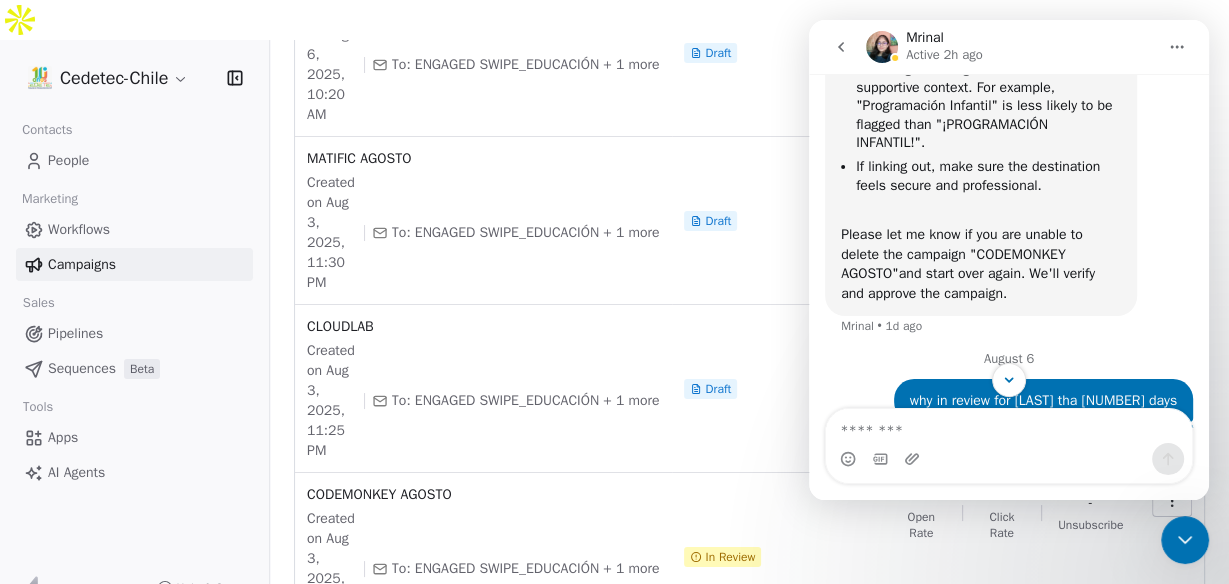 click on "In Review" at bounding box center (778, 557) 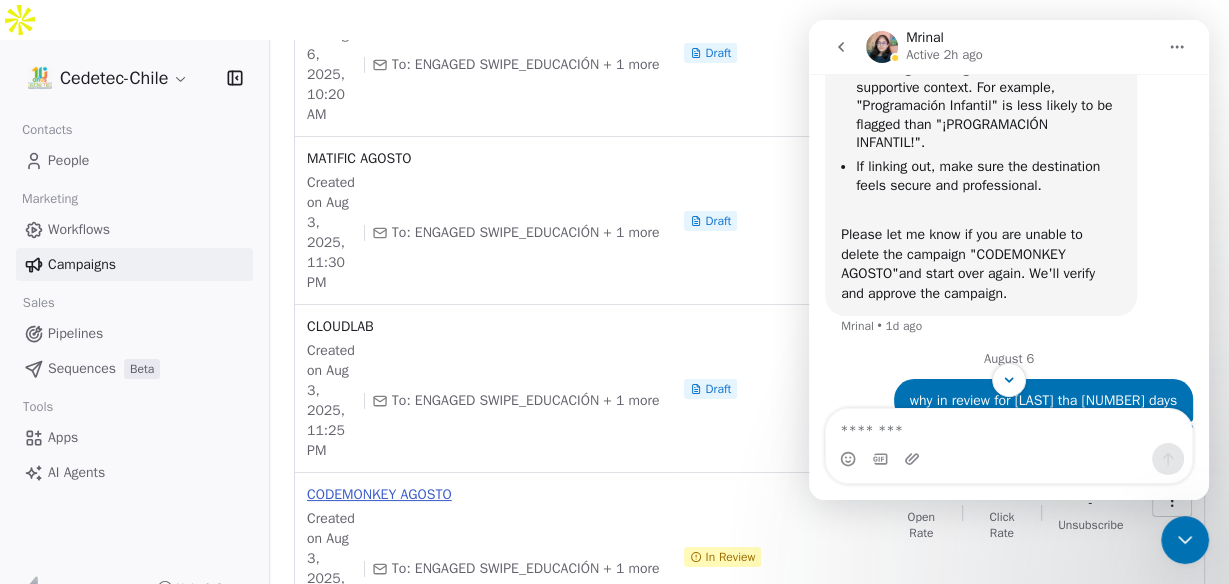click on "CODEMONKEY AGOSTO" at bounding box center [483, 495] 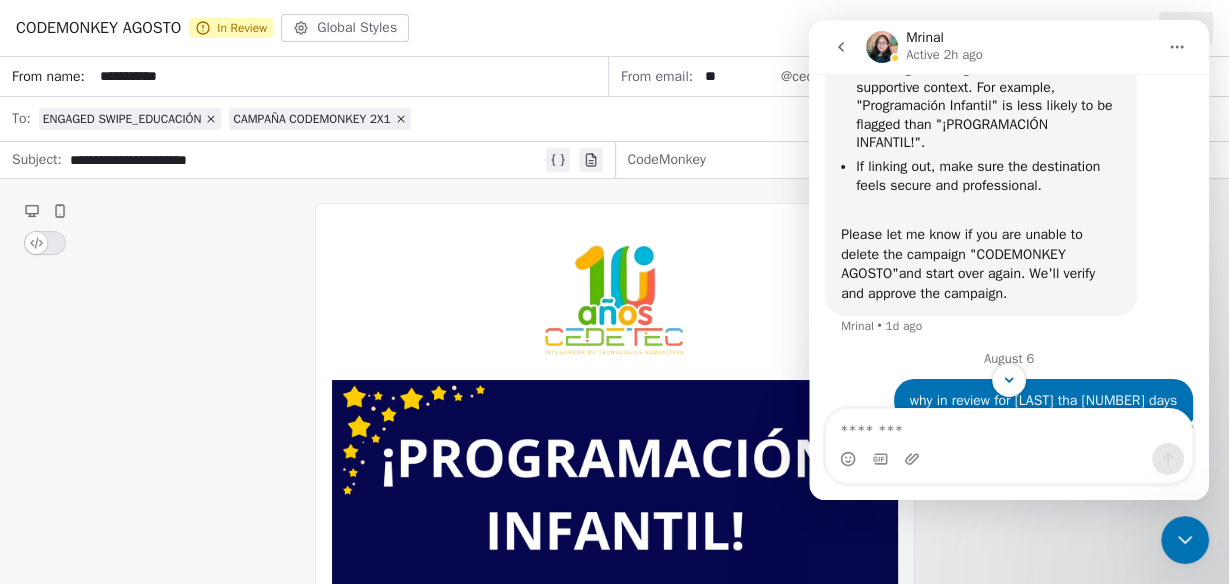 click at bounding box center (1185, 540) 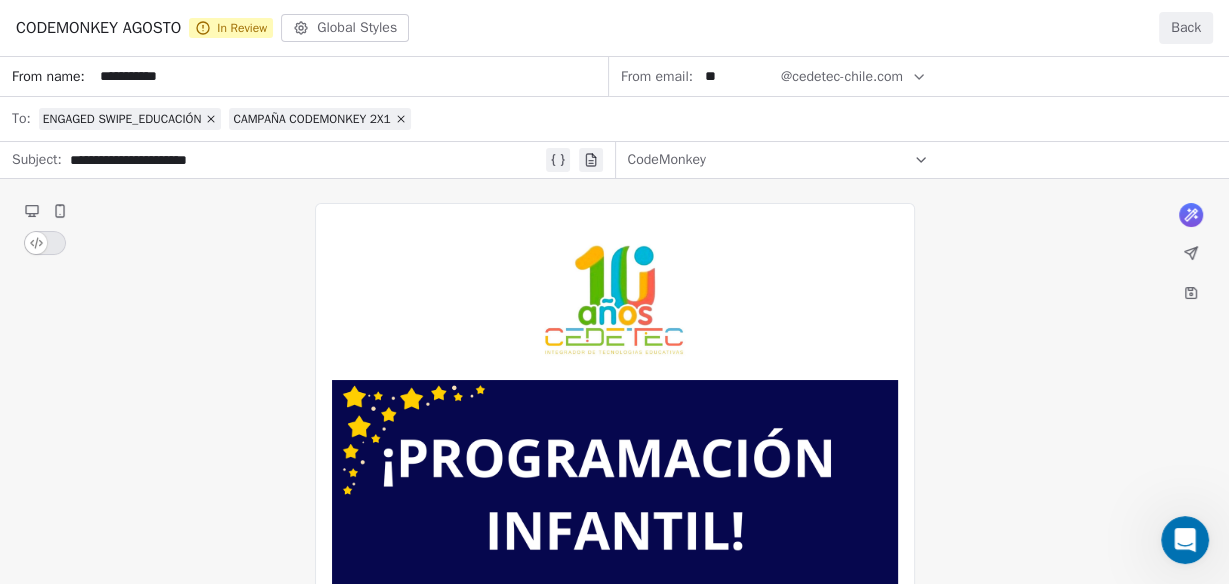 click on "**********" at bounding box center (614, 858) 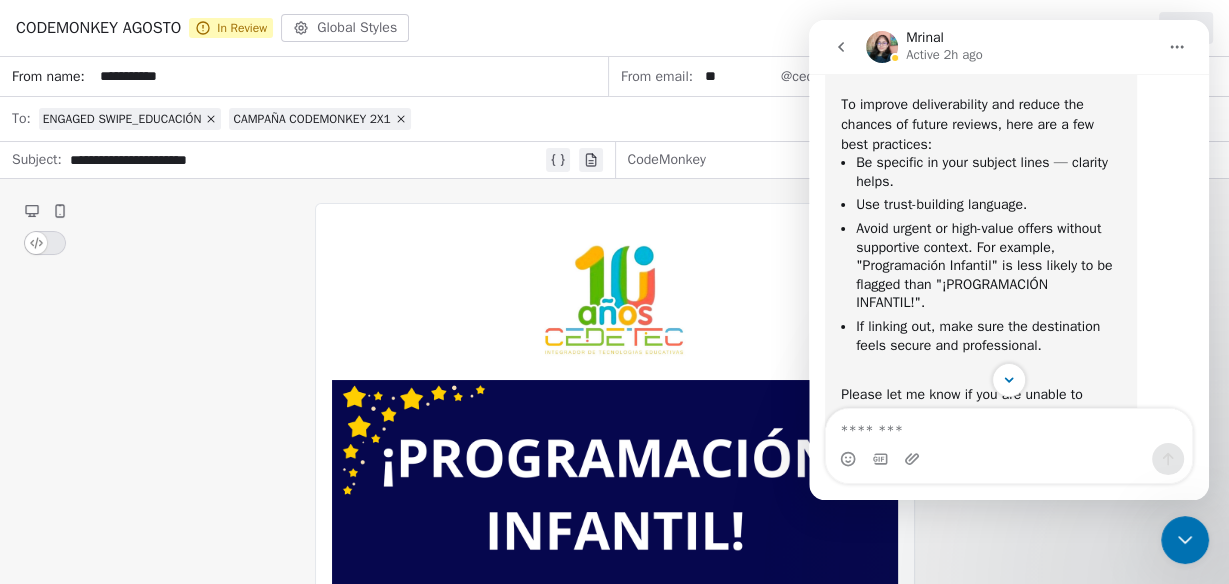 scroll, scrollTop: 983, scrollLeft: 0, axis: vertical 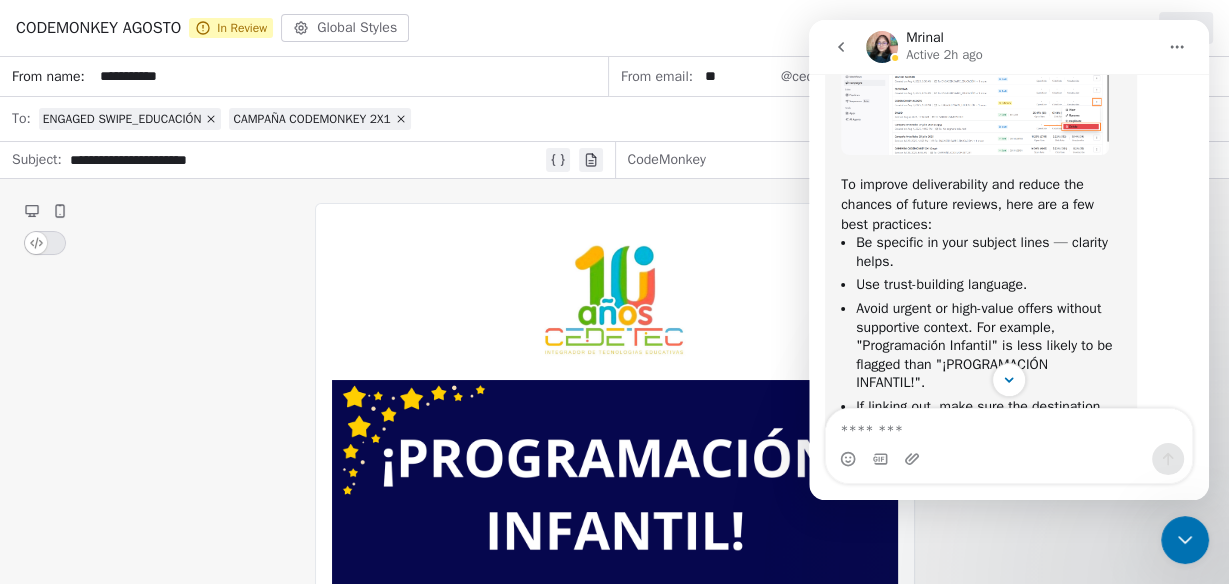 click on "**********" at bounding box center (614, 858) 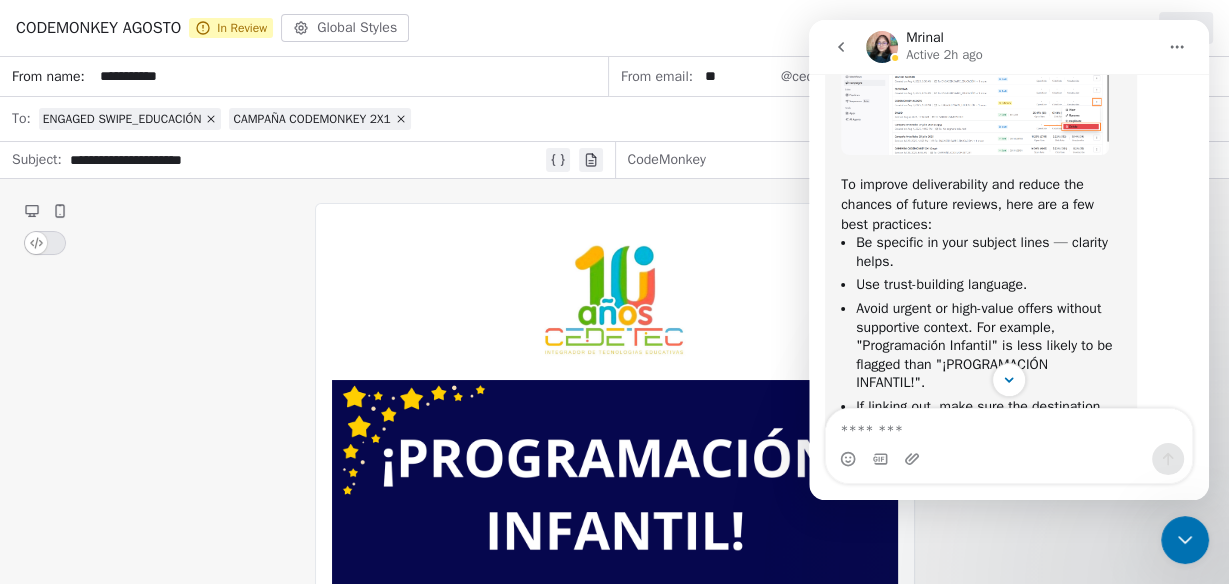 click on "**********" at bounding box center [614, 858] 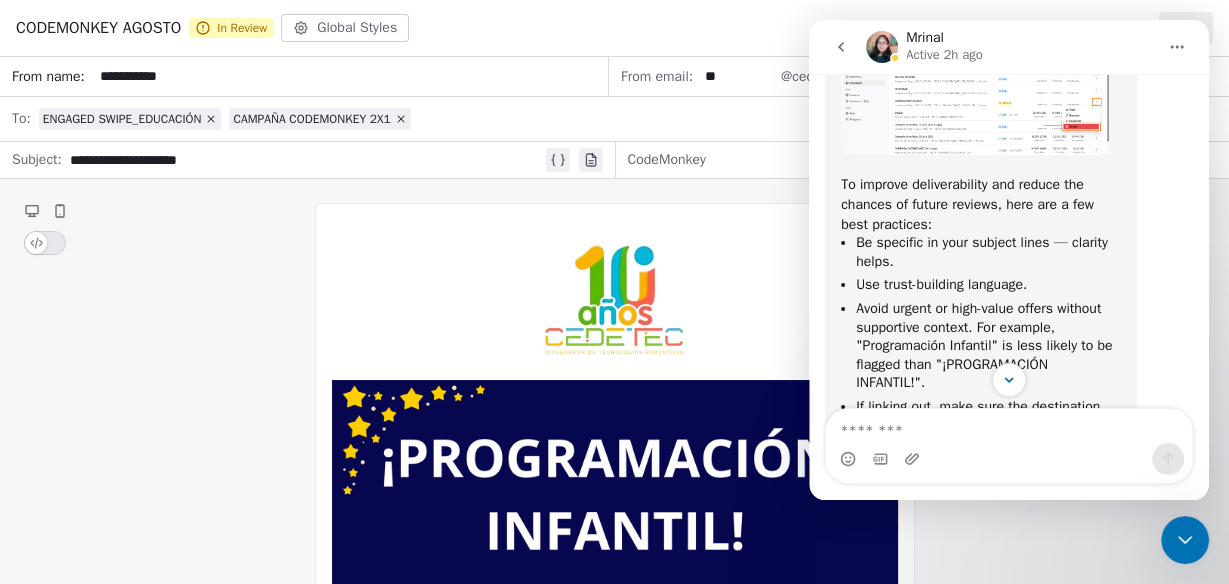 click on "**********" at bounding box center [614, 858] 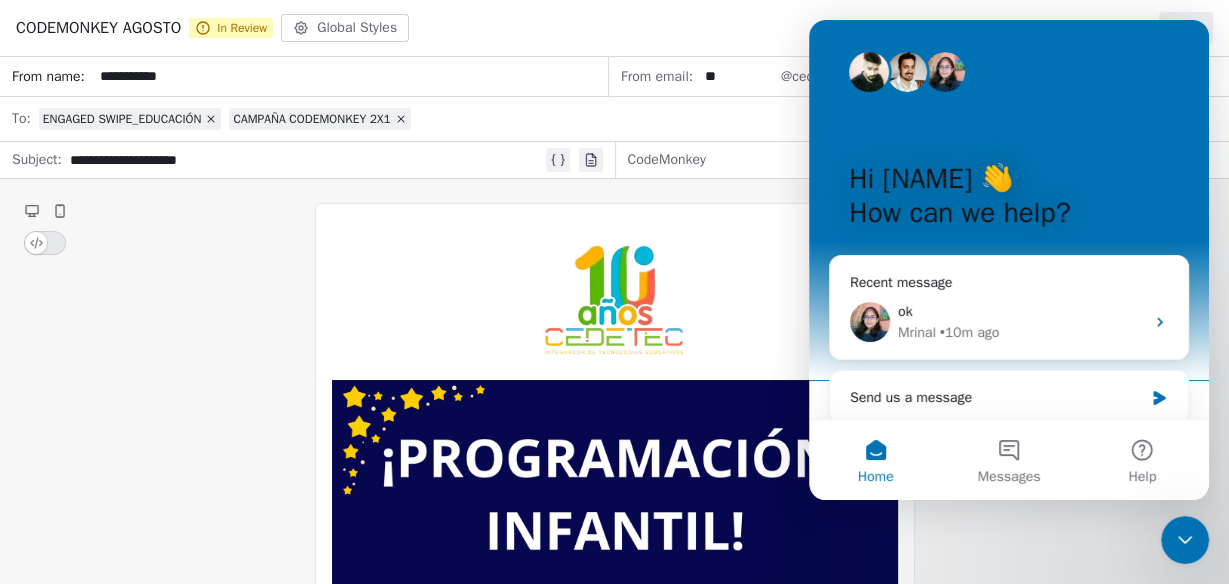 scroll, scrollTop: 0, scrollLeft: 0, axis: both 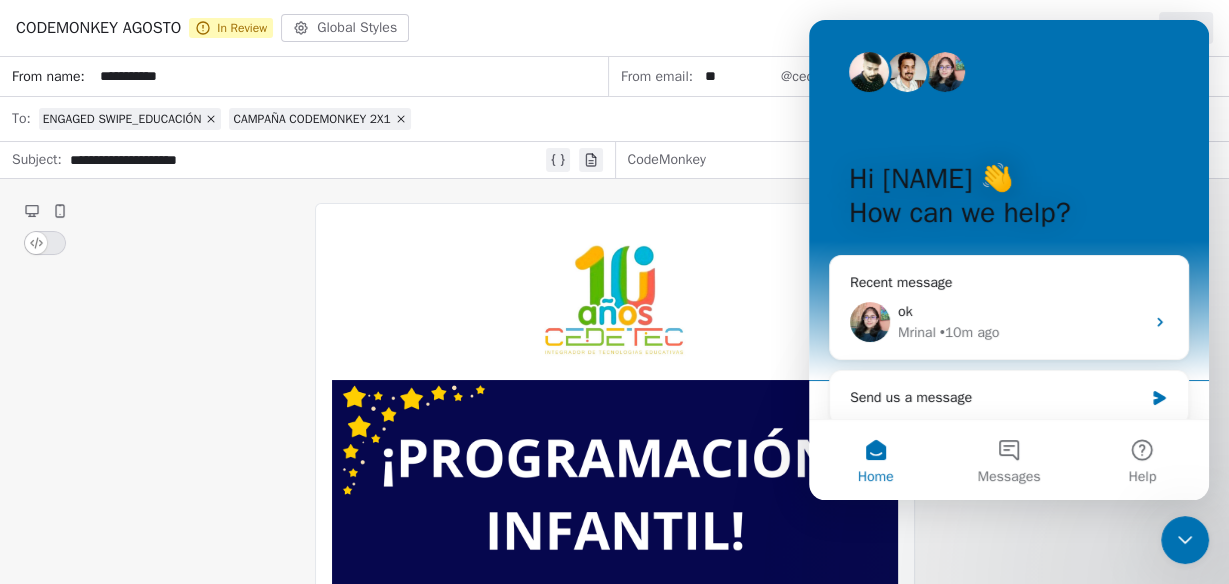 click on "**********" at bounding box center [614, 858] 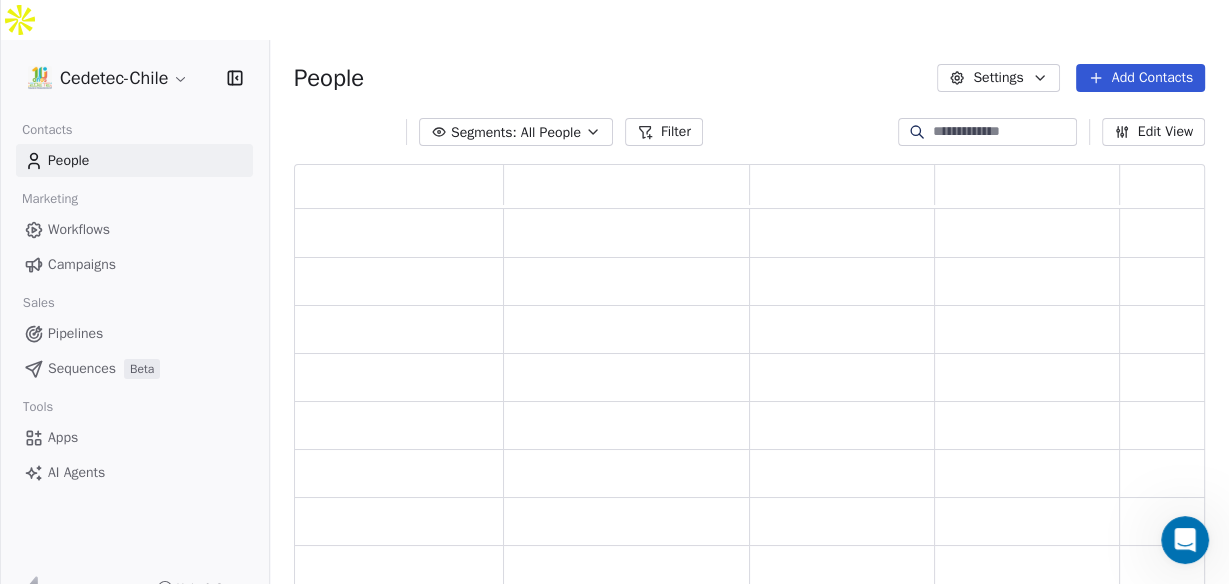 scroll, scrollTop: 0, scrollLeft: 0, axis: both 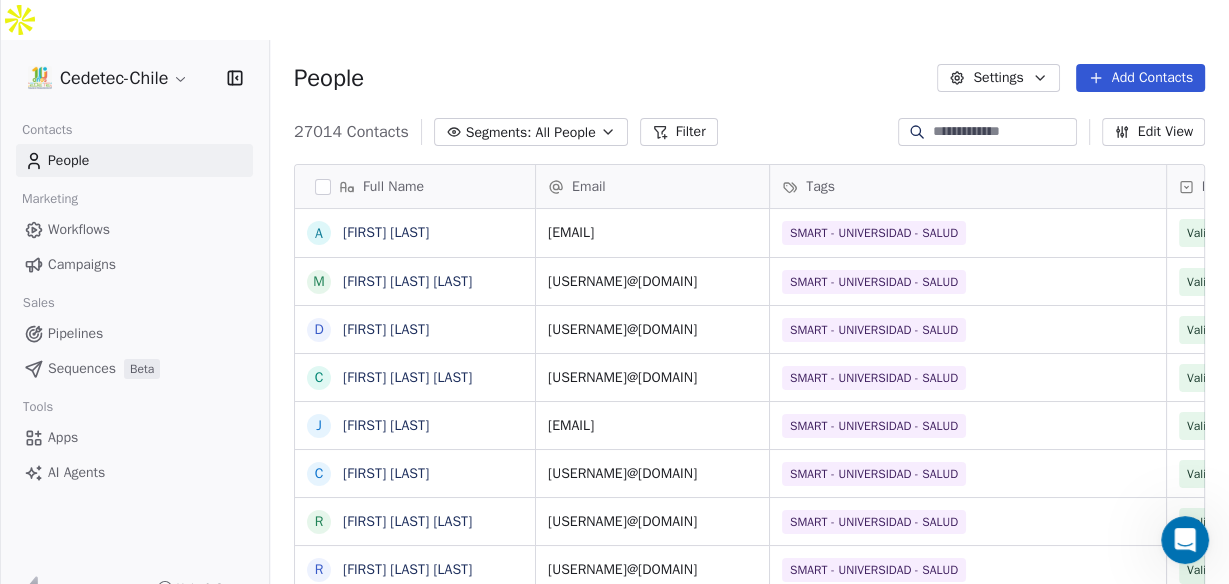 click on "Campaigns" at bounding box center [82, 264] 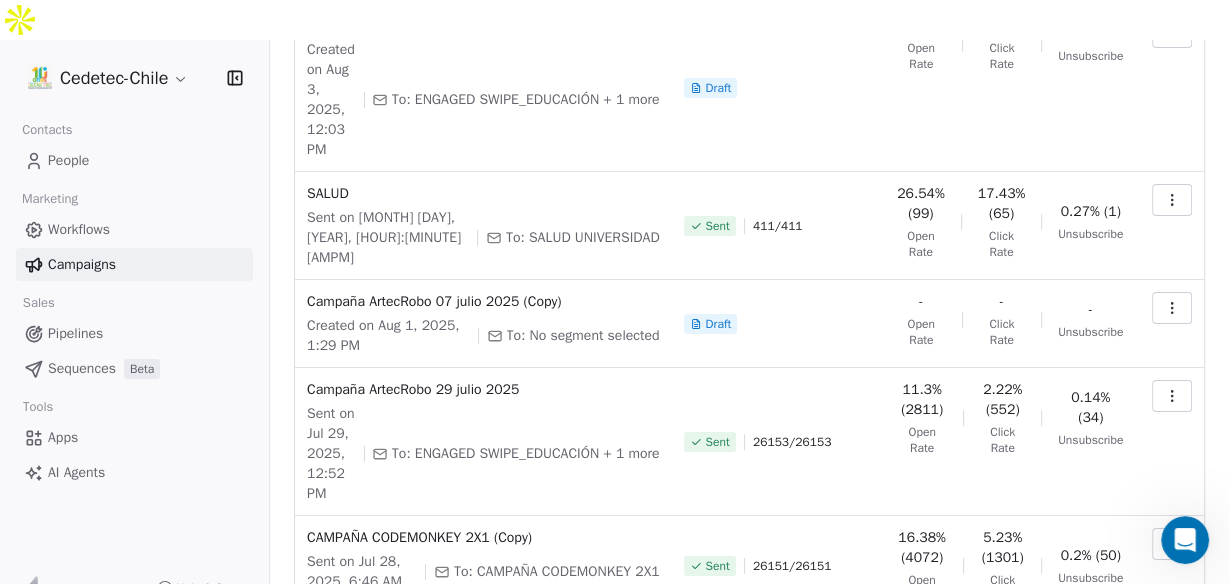 scroll, scrollTop: 720, scrollLeft: 0, axis: vertical 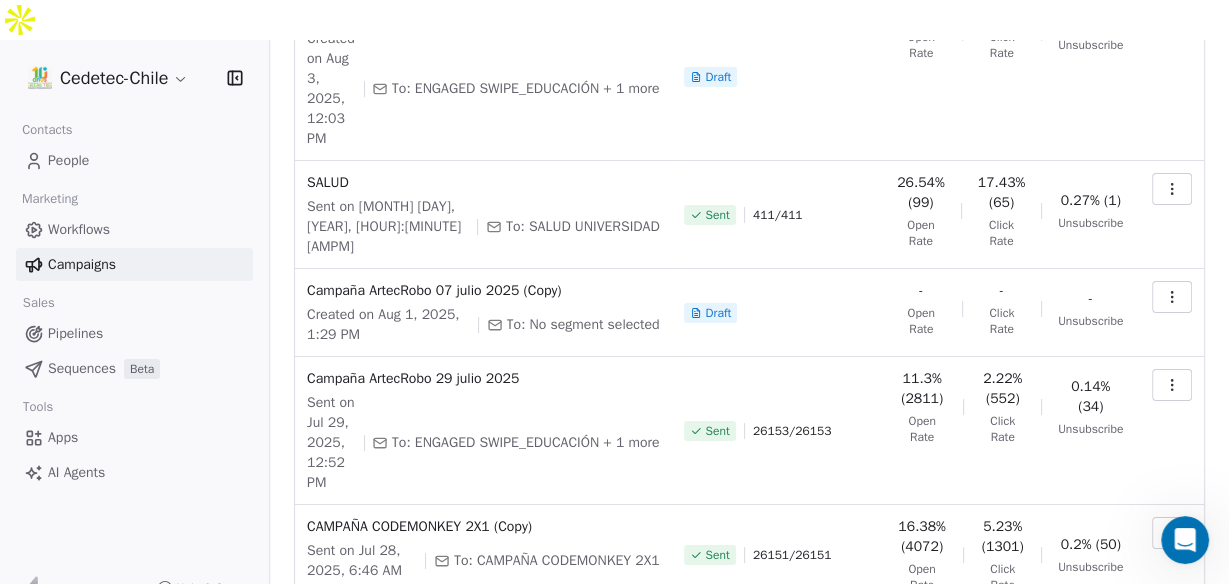 click at bounding box center [1172, 297] 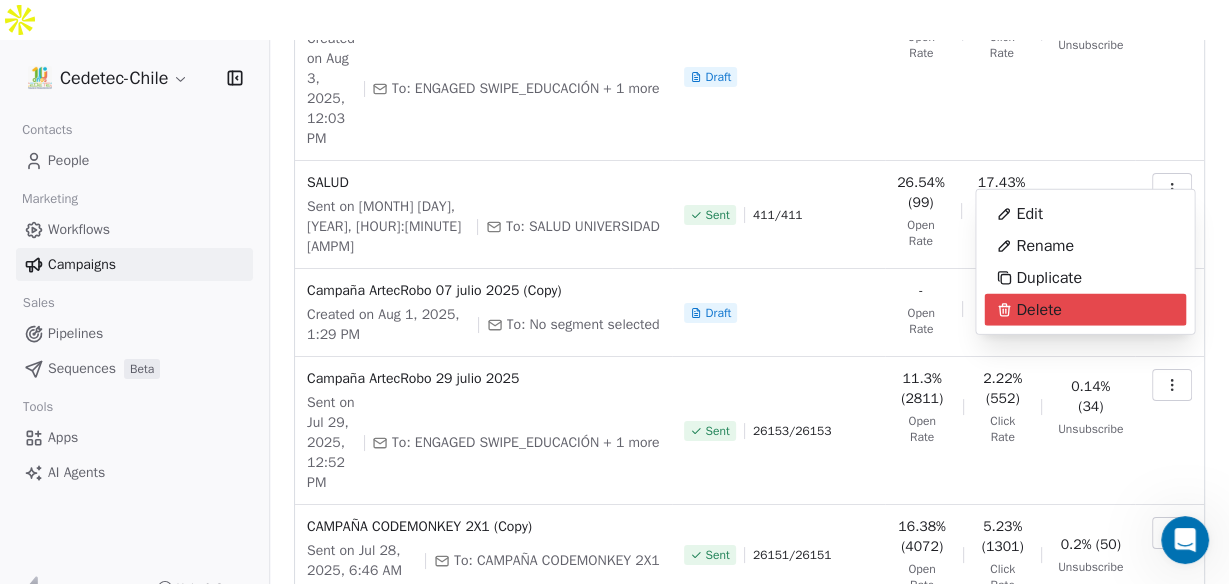 click on "Delete" at bounding box center (1038, 310) 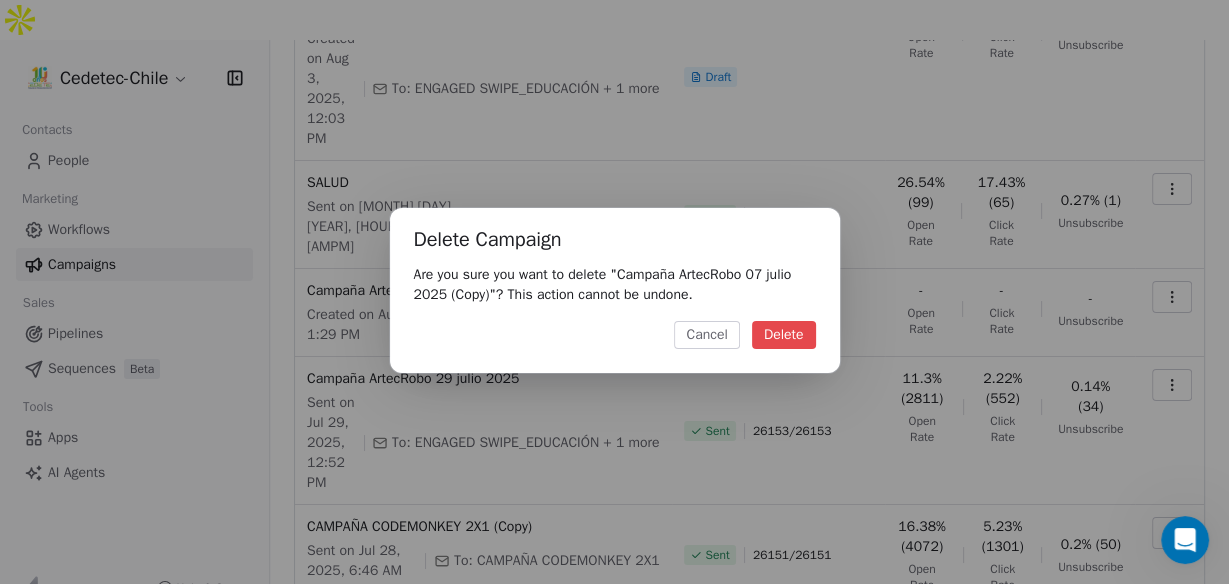 click on "Delete" at bounding box center (784, 335) 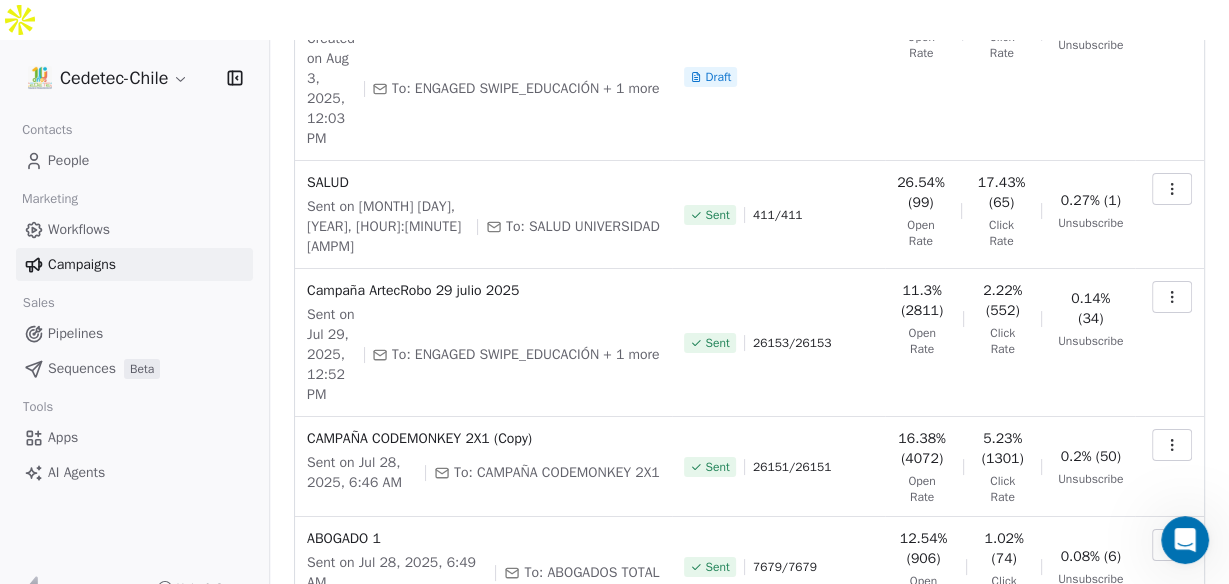click 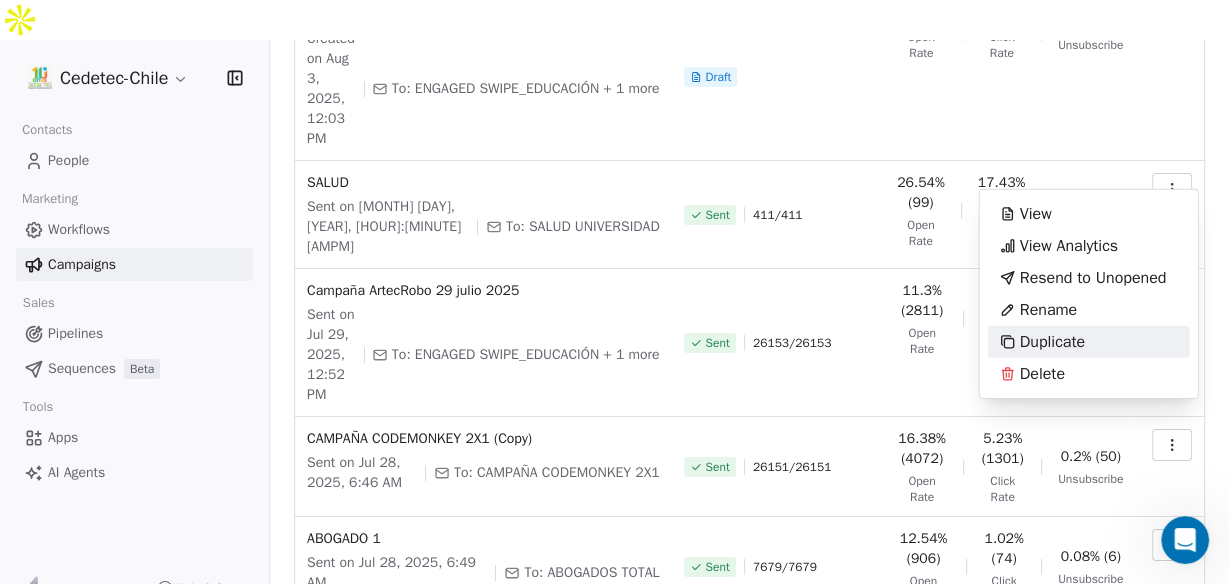 click on "Duplicate" at bounding box center (1052, 342) 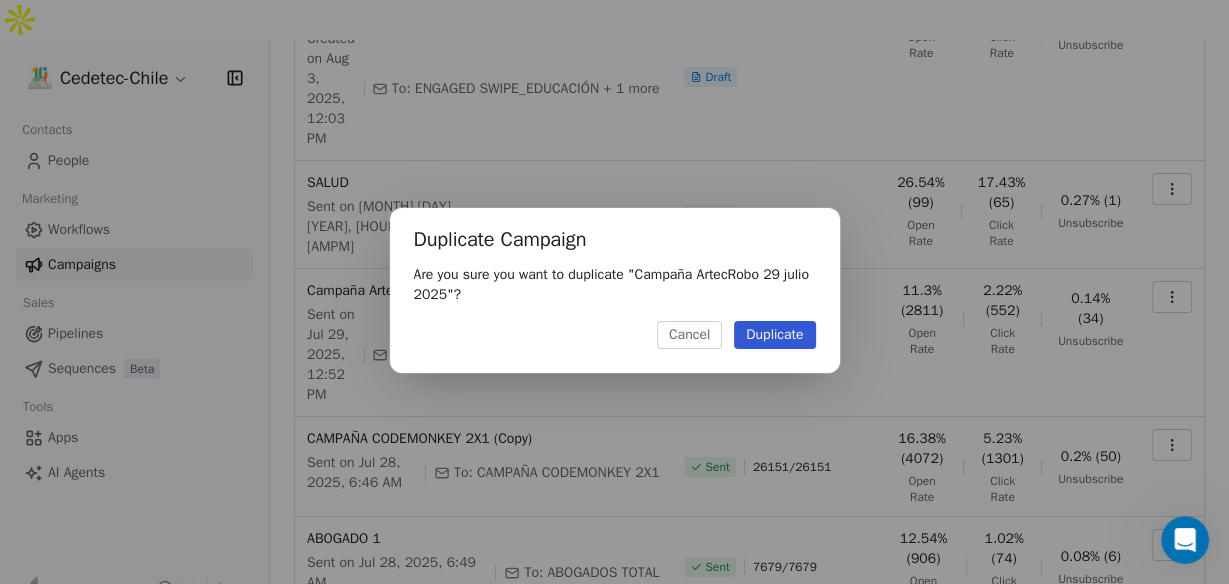 click on "Duplicate" at bounding box center [774, 335] 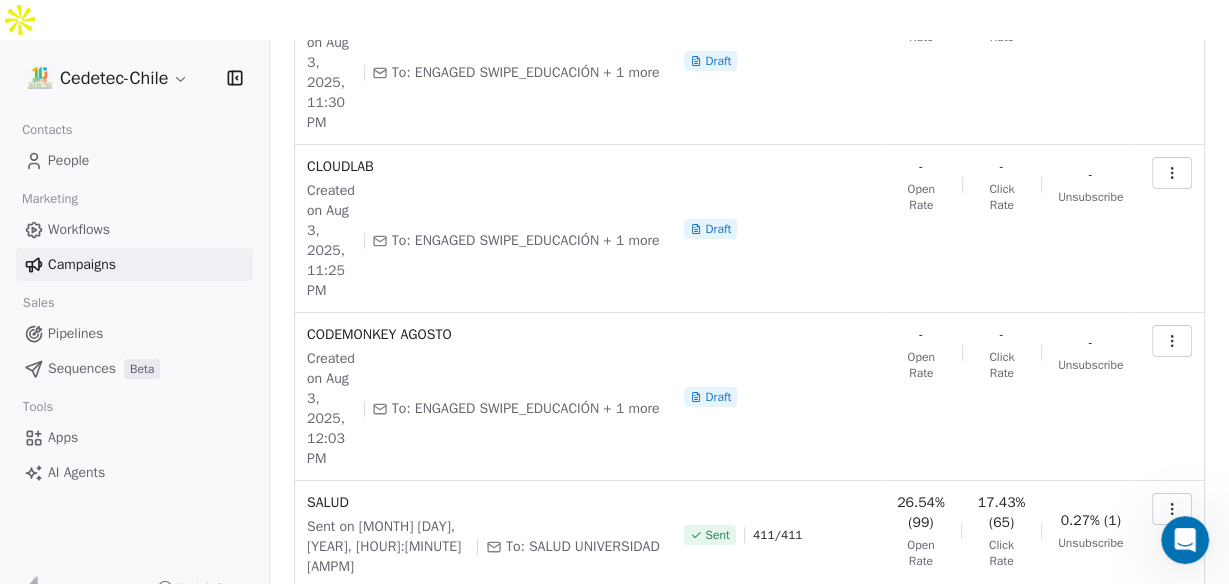 scroll, scrollTop: 0, scrollLeft: 0, axis: both 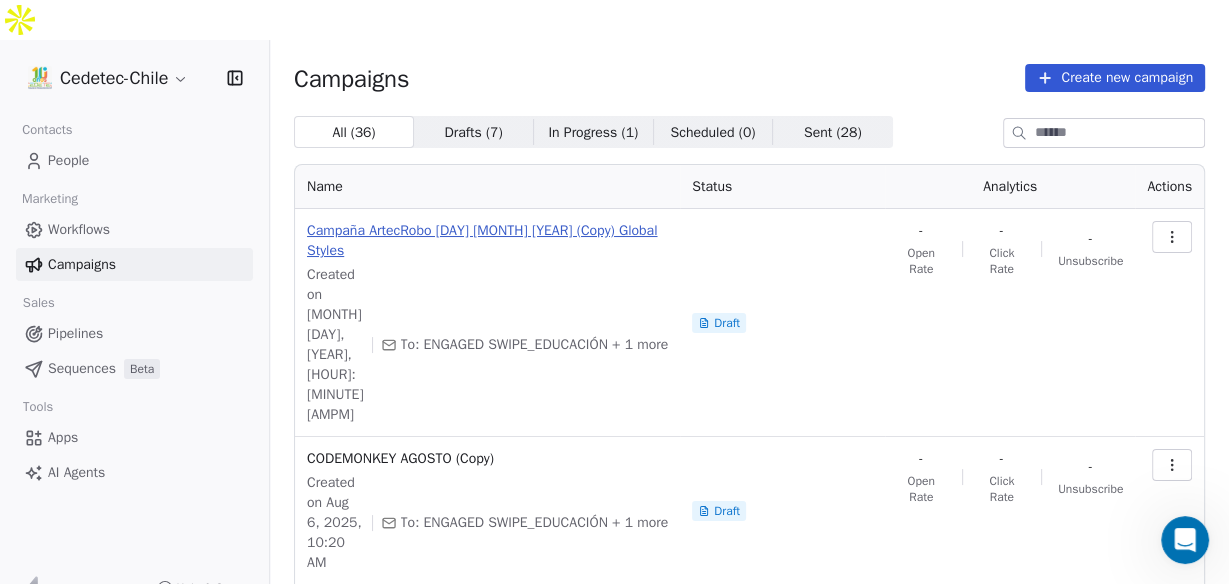 click on "Campaña ArtecRobo [DAY] [MONTH] [YEAR] (Copy) Global Styles" at bounding box center [487, 241] 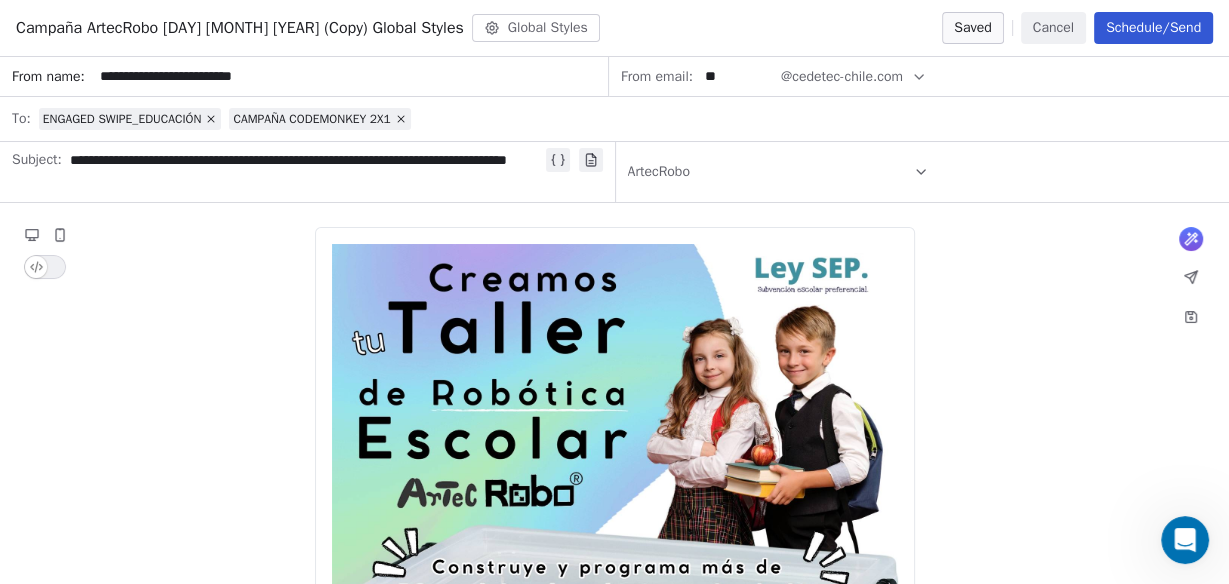 click on "Campaña ArtecRobo [DAY] [MONTH] [YEAR] (Copy) Global Styles" at bounding box center [308, 28] 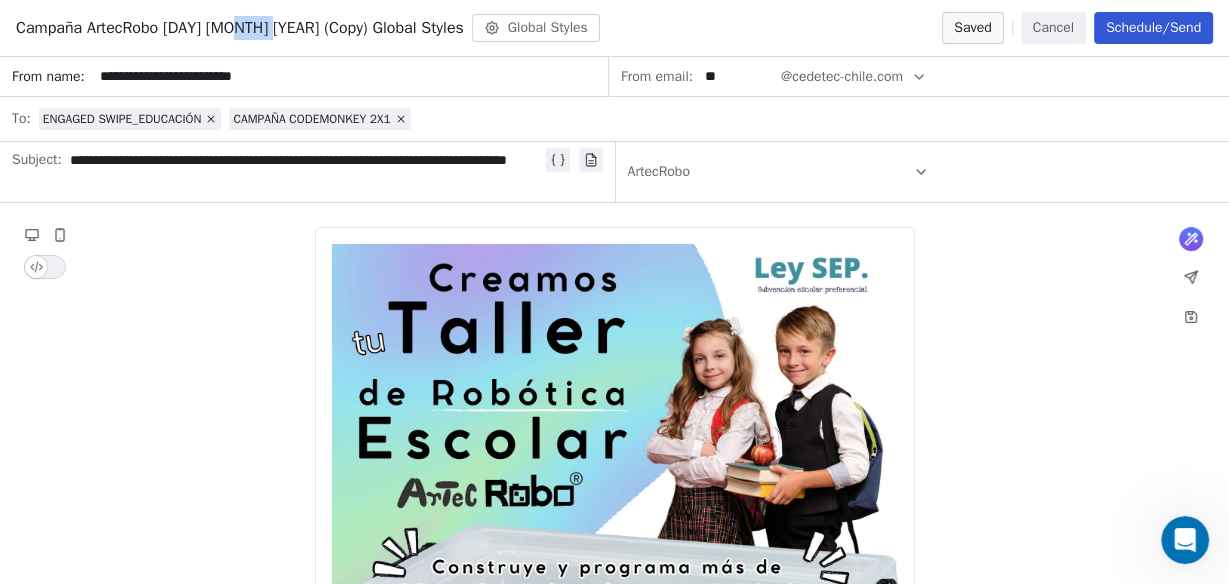 click on "Campaña ArtecRobo [DAY] [MONTH] [YEAR] (Copy) Global Styles" at bounding box center [240, 28] 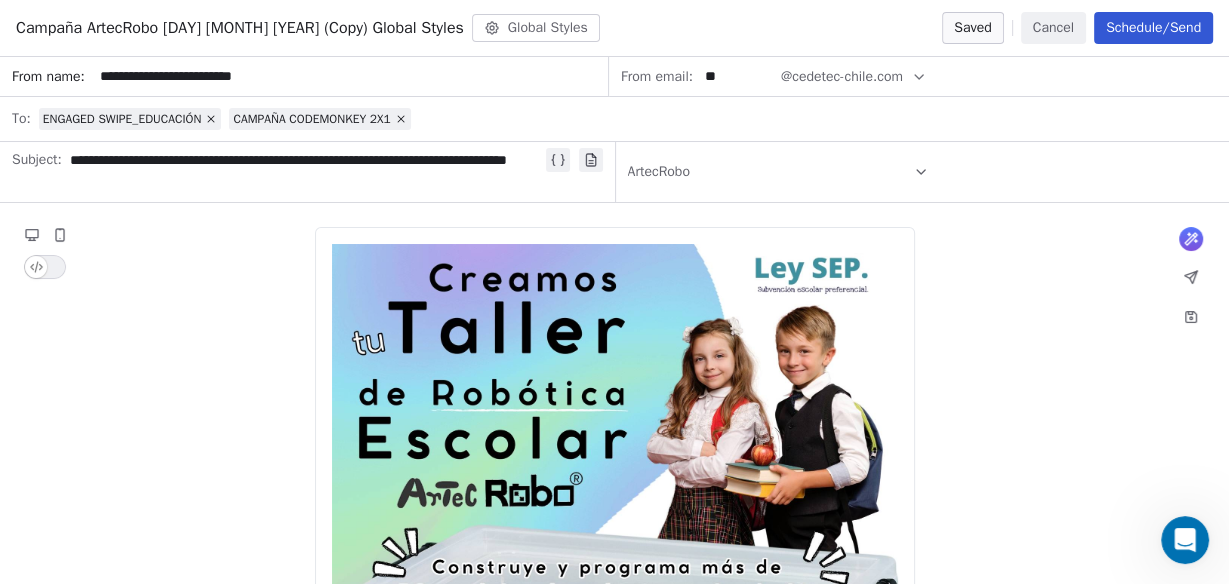 click on "Campaña ArtecRobo [DAY] [MONTH] [YEAR] (Copy) Global Styles" at bounding box center [240, 28] 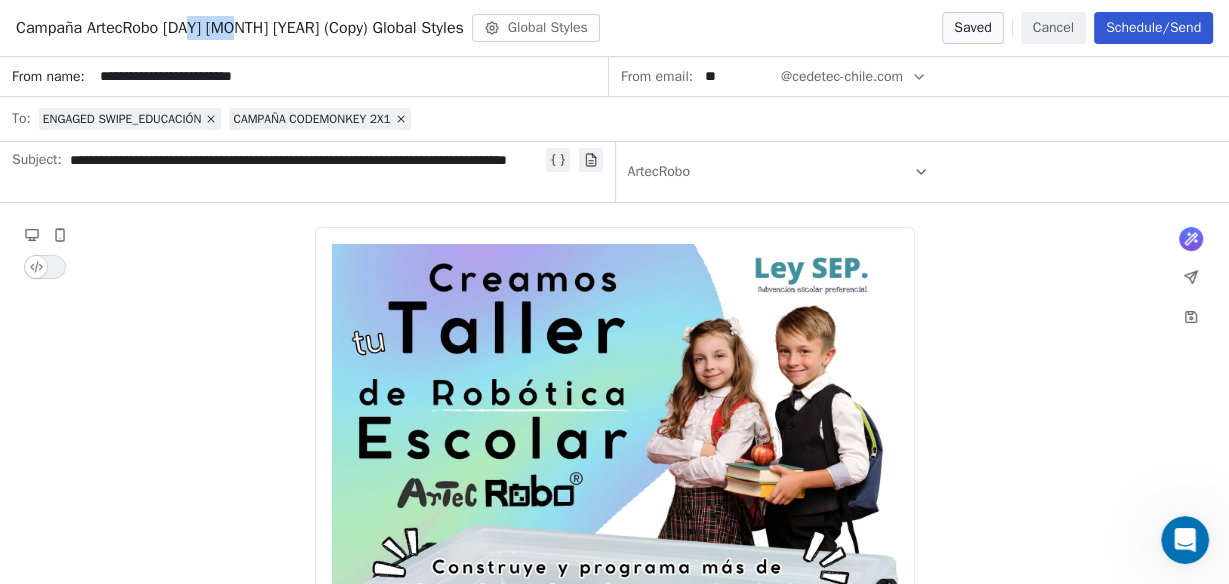 click on "Campaña ArtecRobo [DAY] [MONTH] [YEAR] (Copy) Global Styles" at bounding box center [240, 28] 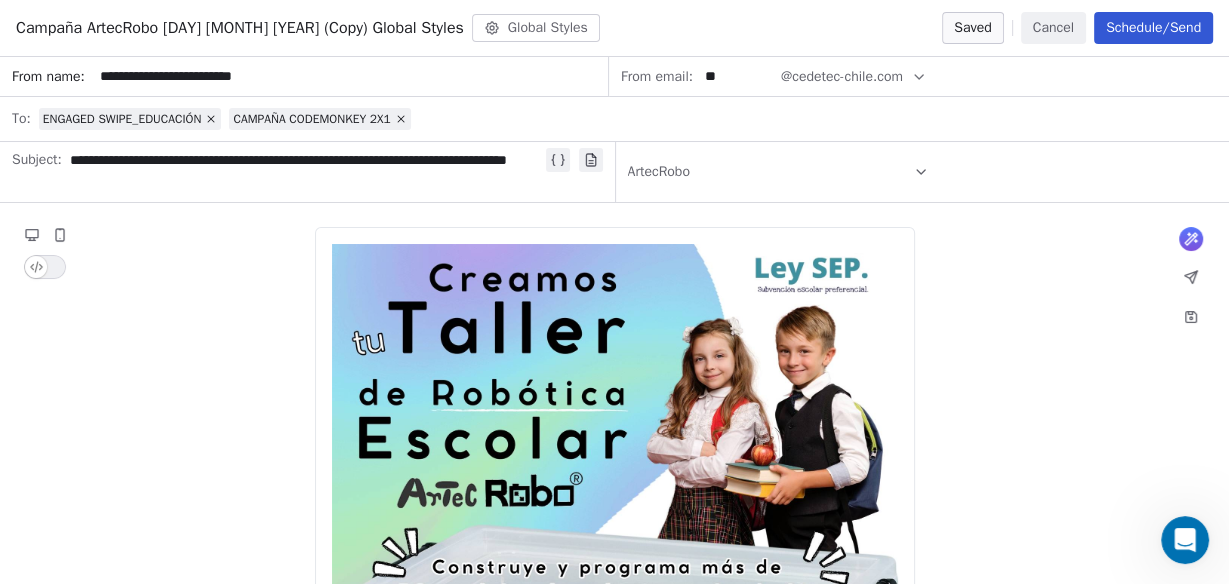 click on "Campaña ArtecRobo [DAY] [MONTH] [YEAR] (Copy) Global Styles" at bounding box center (240, 28) 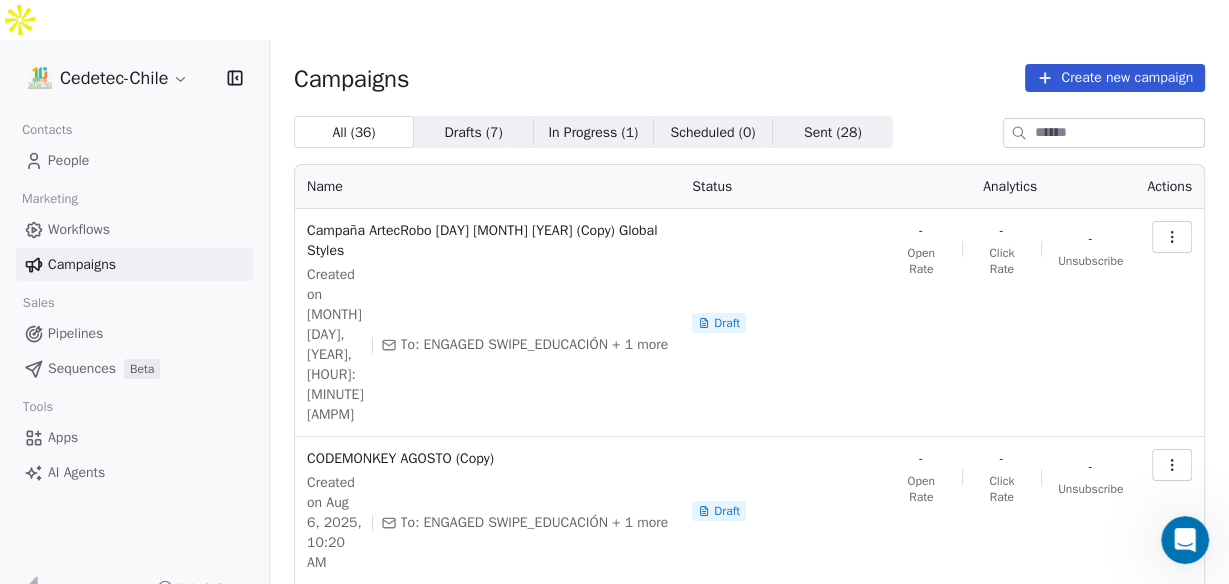 click 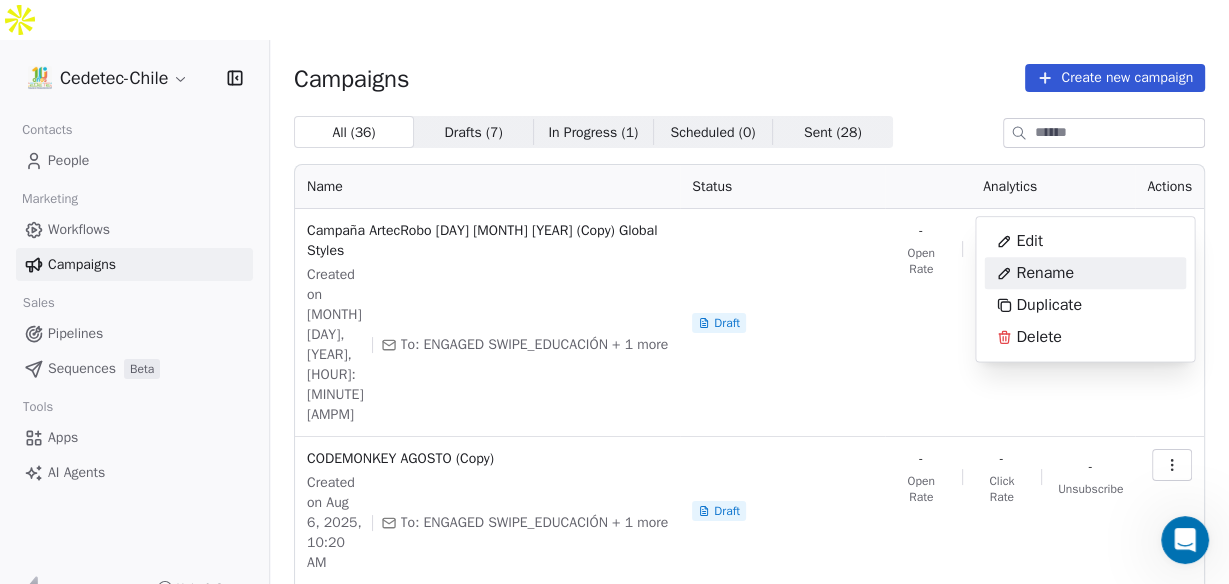 click on "Rename" at bounding box center (1045, 273) 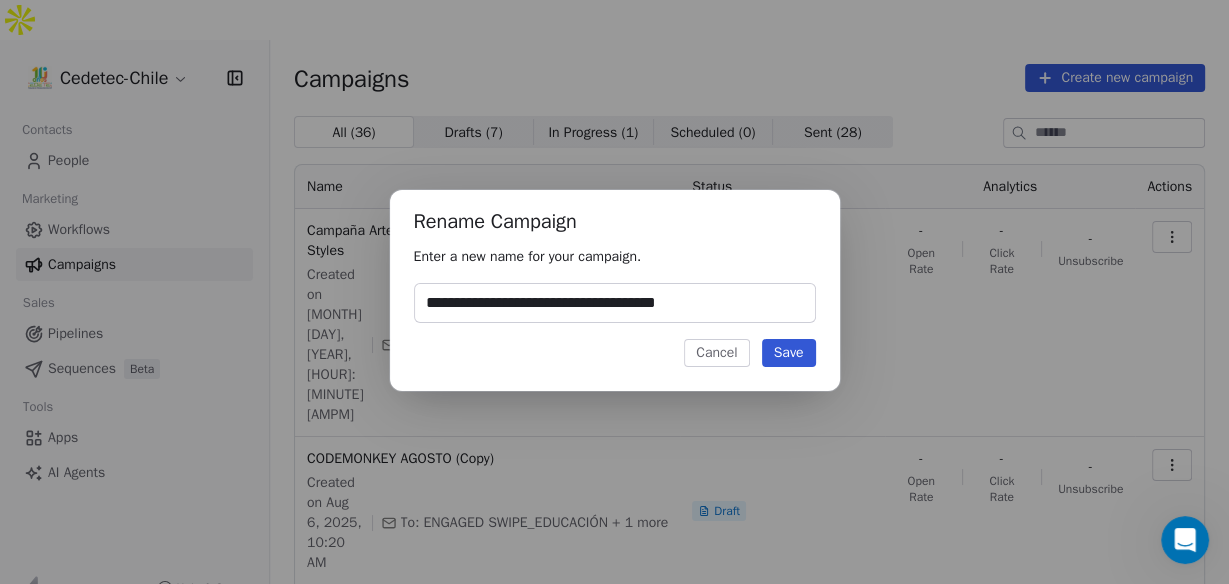 click on "**********" at bounding box center [615, 303] 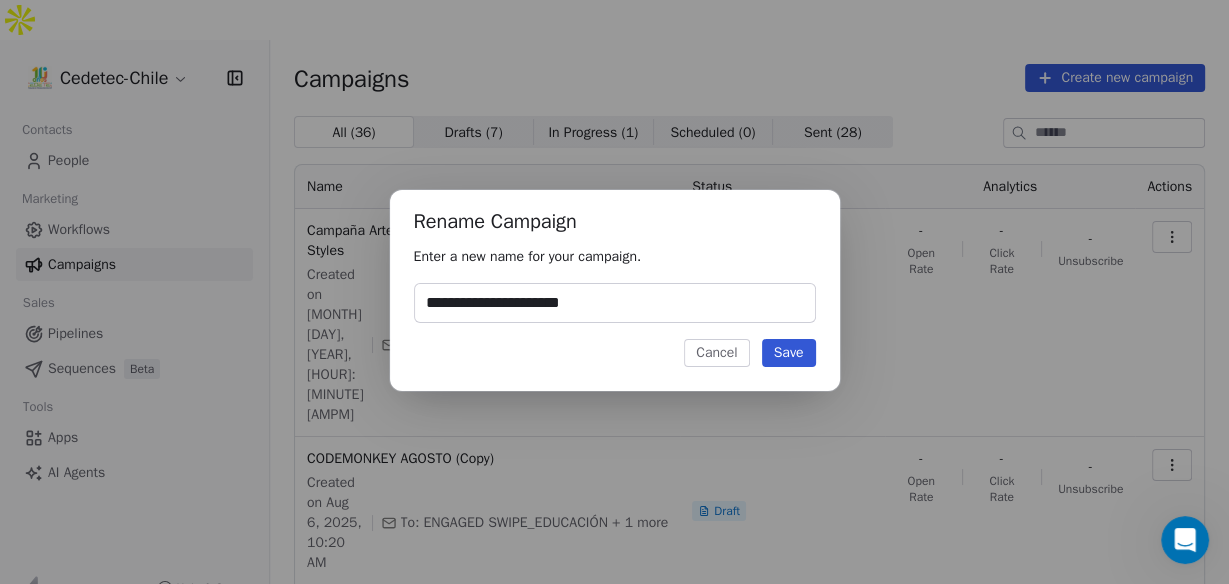 type on "**********" 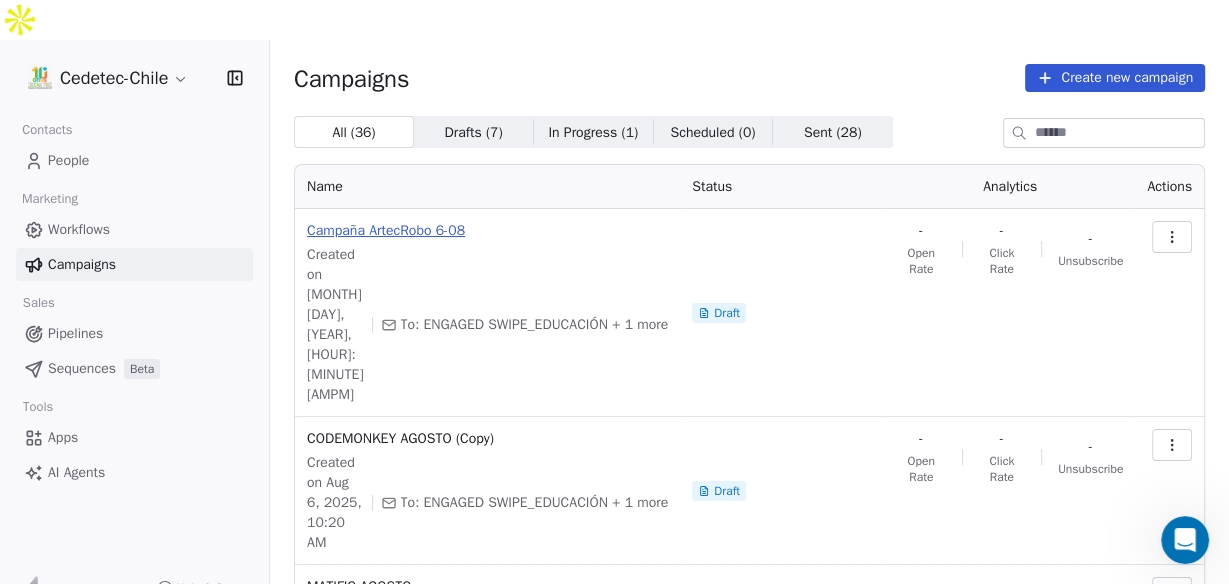 click on "Campaña ArtecRobo 6-08" at bounding box center [487, 231] 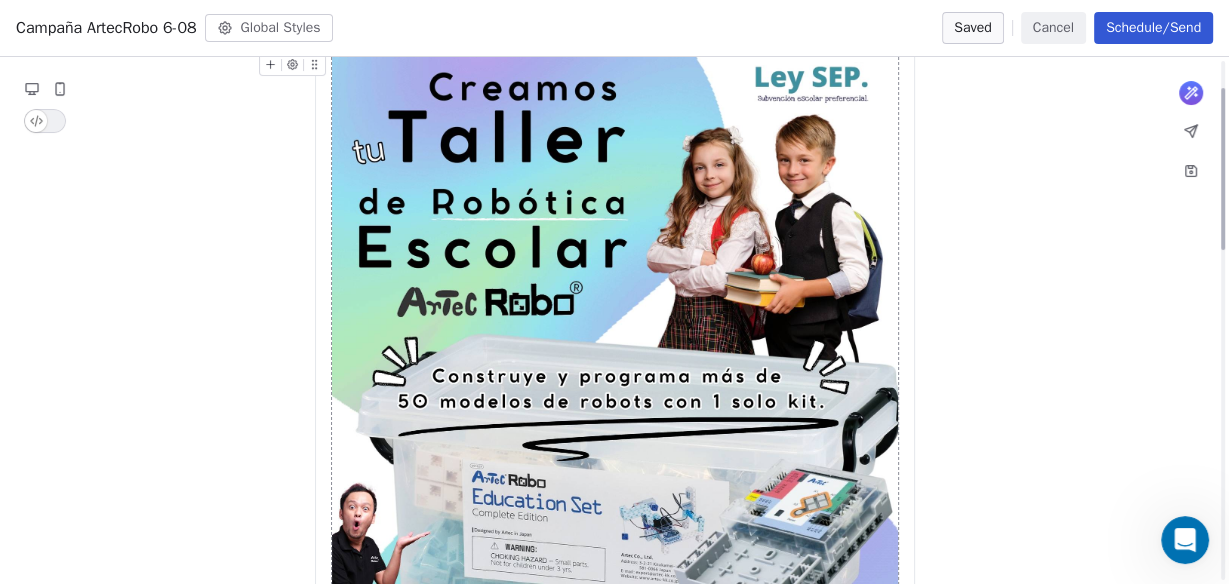 scroll, scrollTop: 0, scrollLeft: 0, axis: both 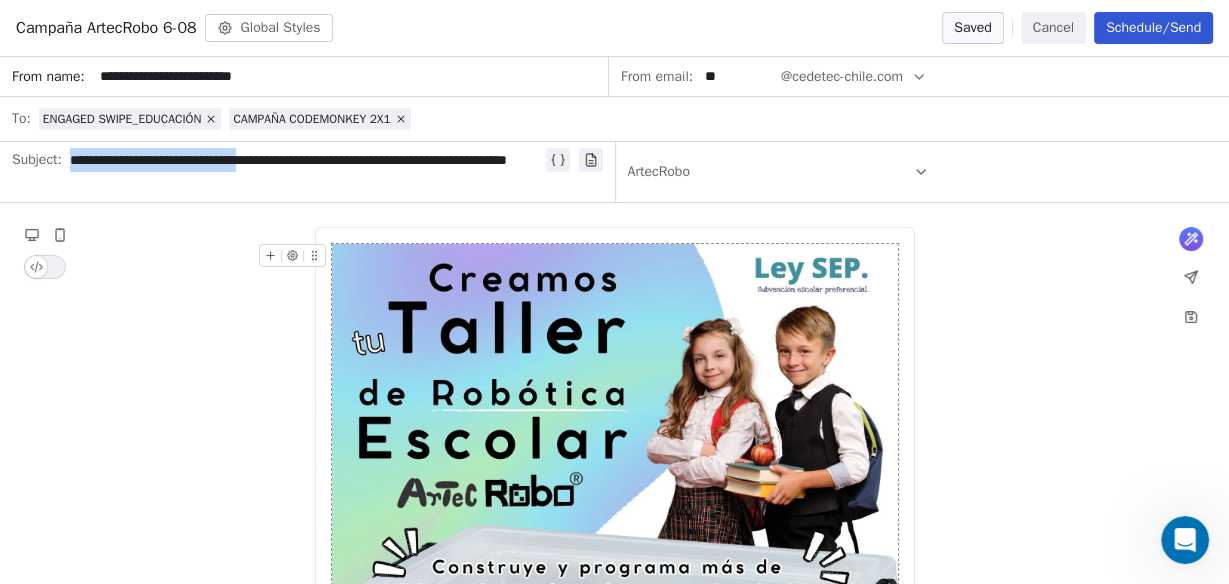 drag, startPoint x: 284, startPoint y: 158, endPoint x: 50, endPoint y: 167, distance: 234.17302 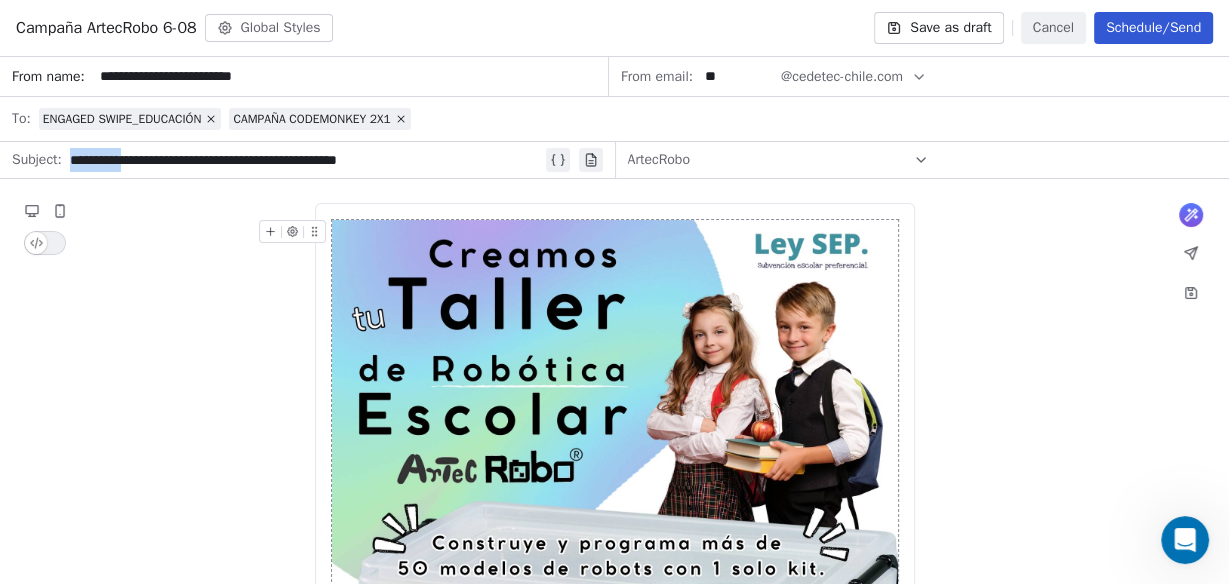 drag, startPoint x: 136, startPoint y: 164, endPoint x: 72, endPoint y: 168, distance: 64.12488 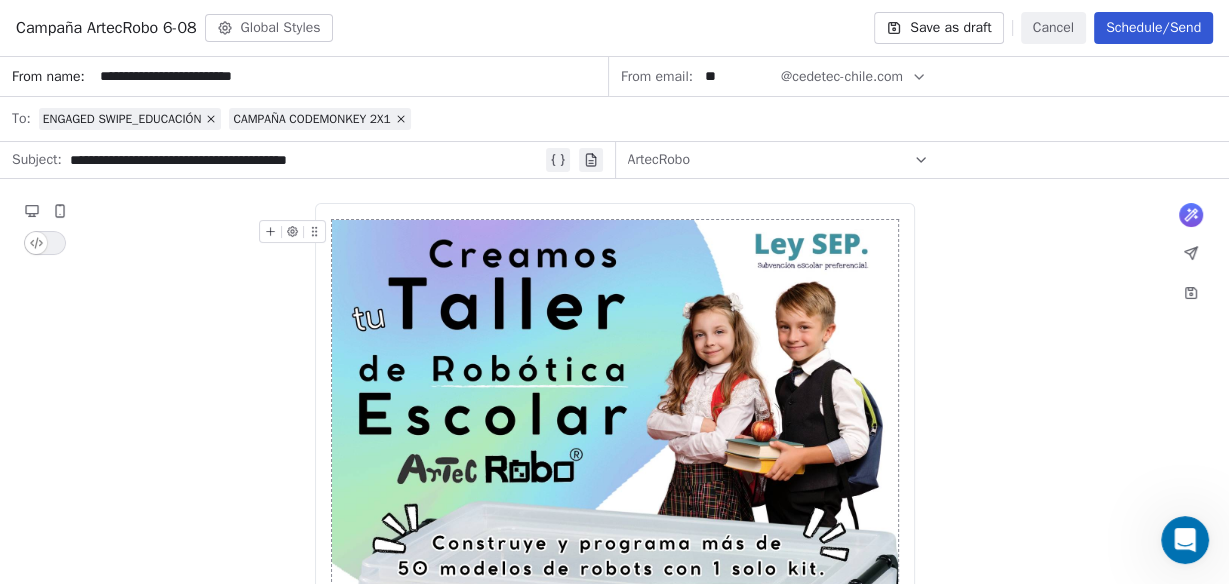 click on "**********" at bounding box center [306, 160] 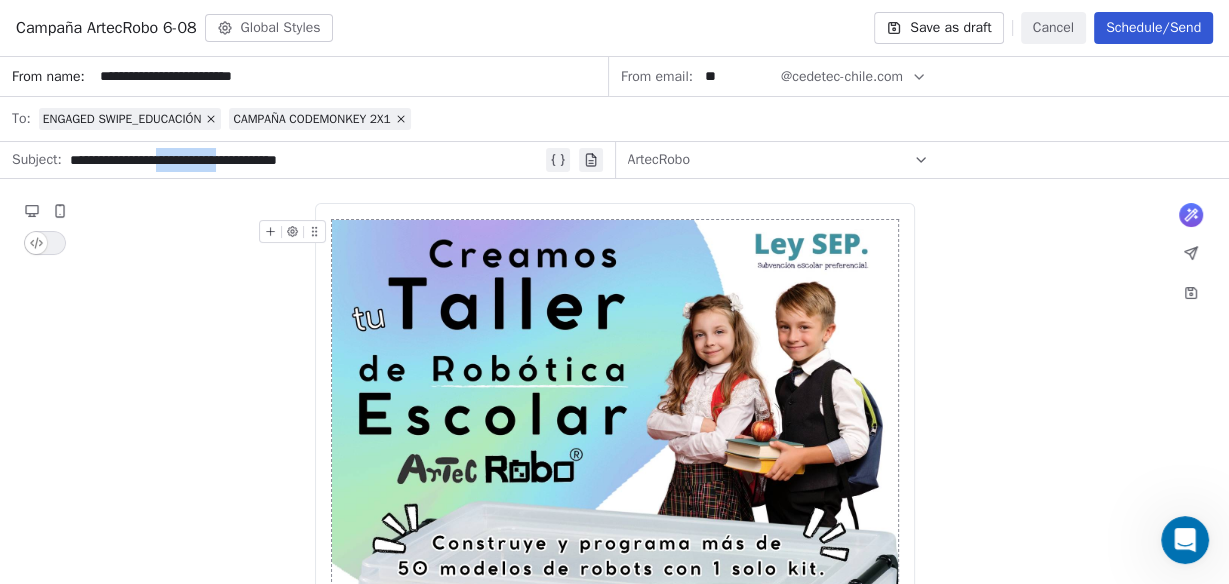 drag, startPoint x: 260, startPoint y: 158, endPoint x: 186, endPoint y: 162, distance: 74.10803 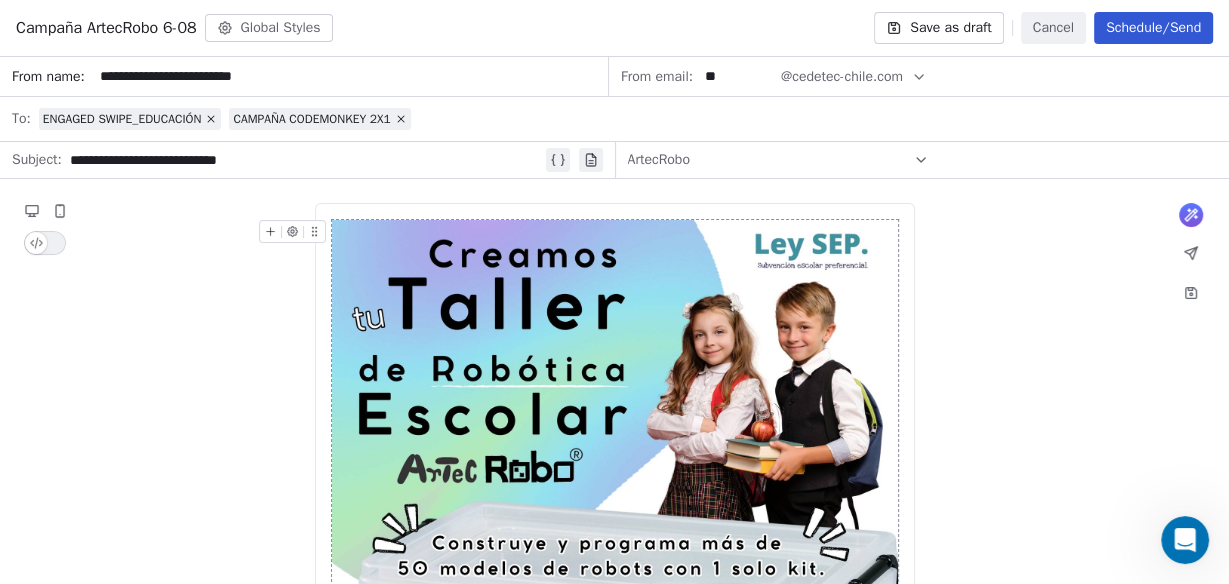 click on "**********" at bounding box center (320, 160) 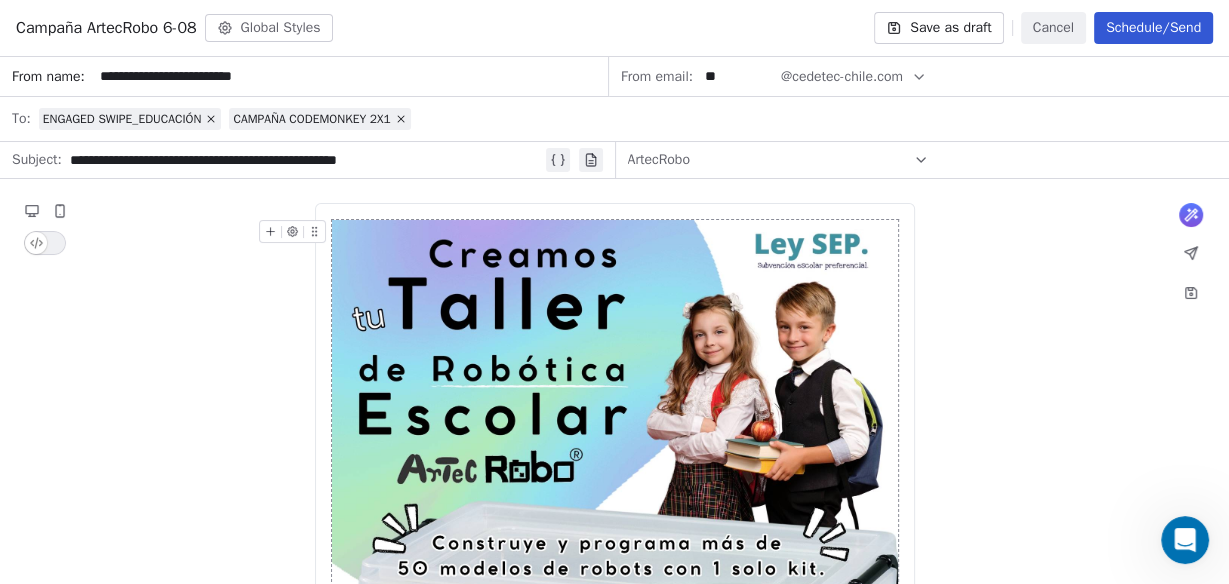 click on "**********" at bounding box center (306, 160) 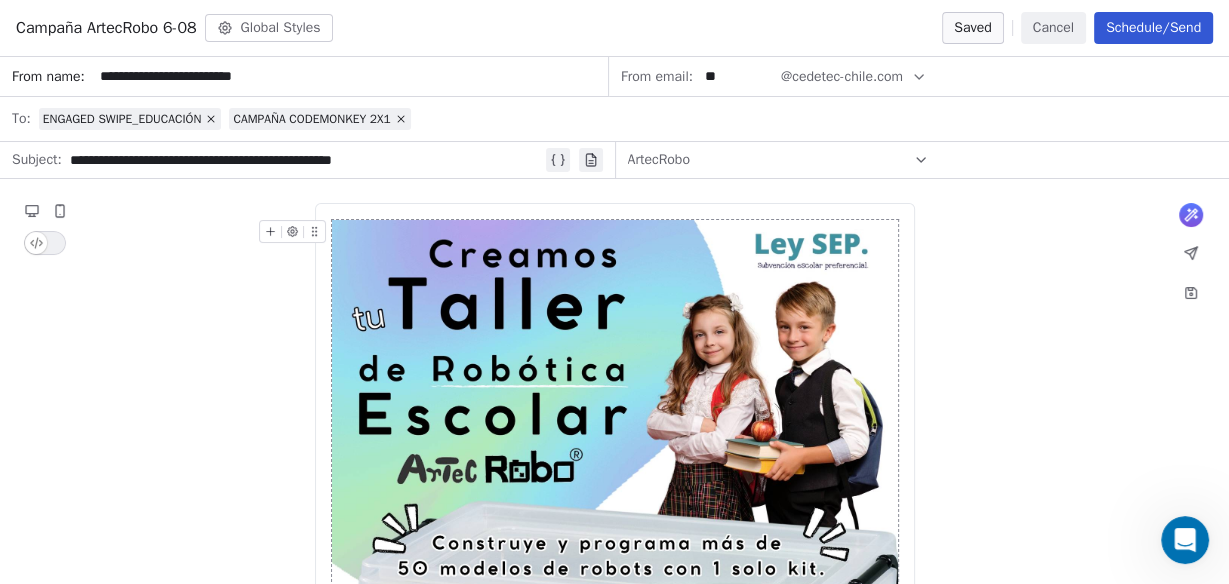 click on "**********" at bounding box center [306, 160] 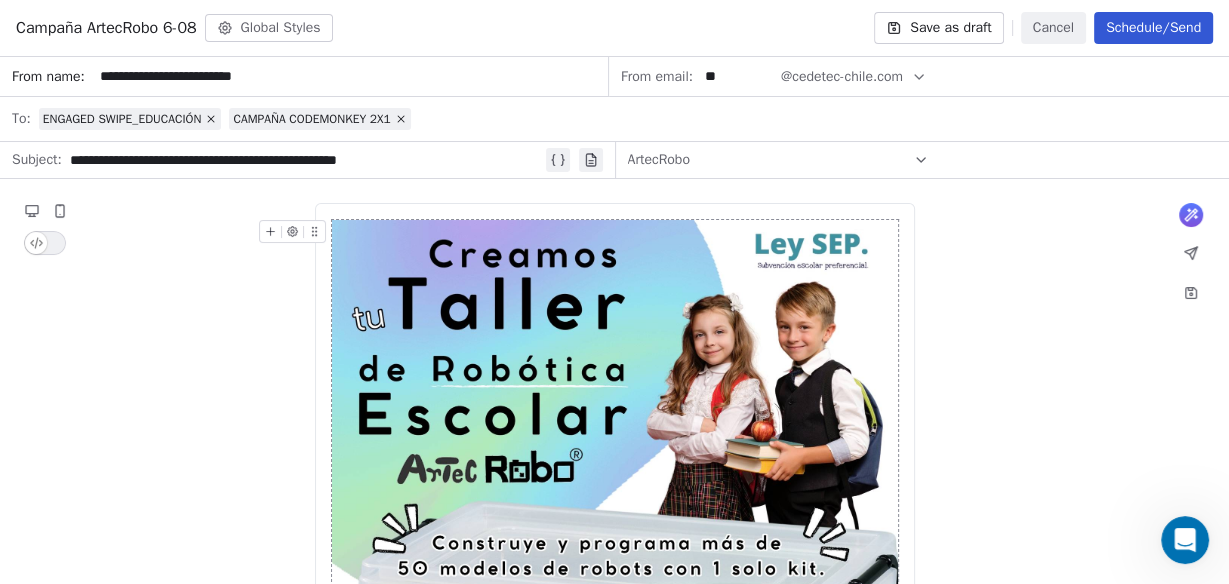 click on "**********" at bounding box center [306, 160] 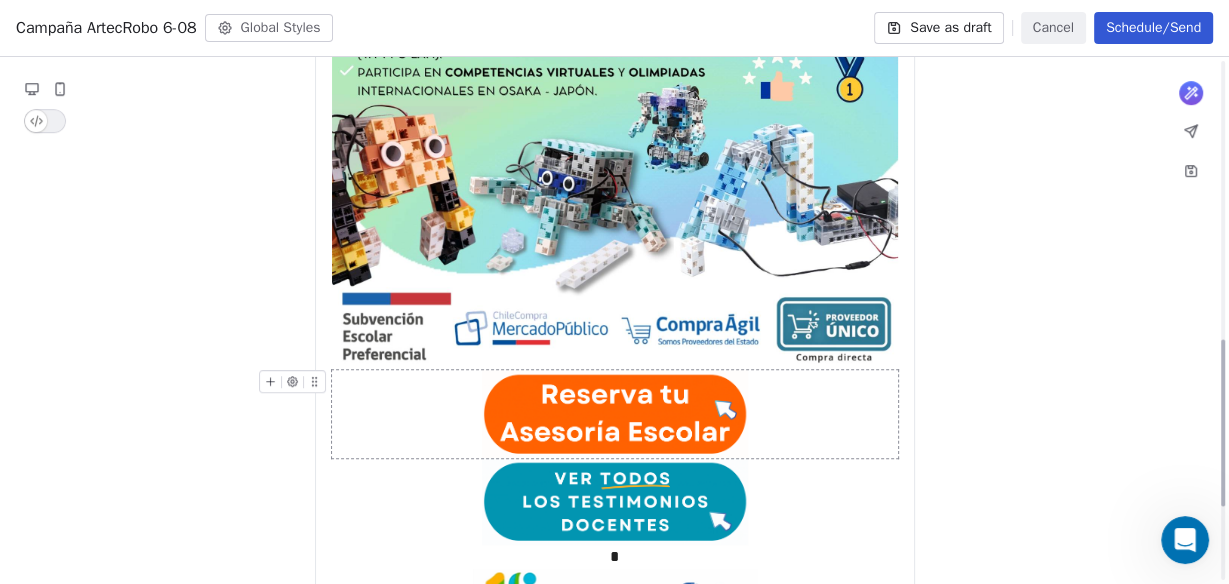 scroll, scrollTop: 880, scrollLeft: 0, axis: vertical 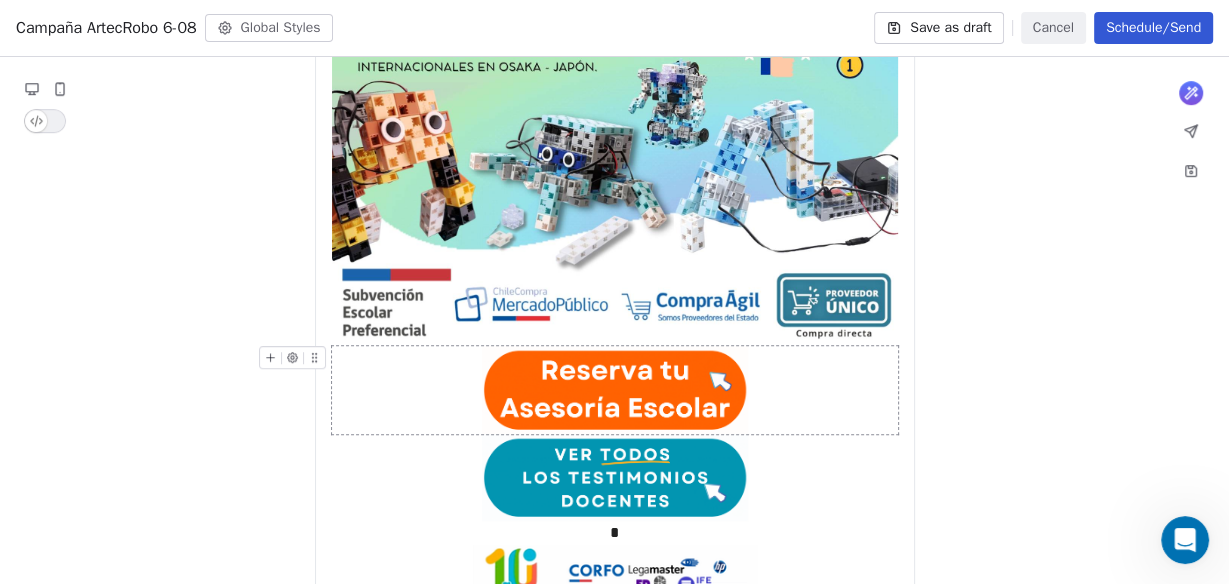 click 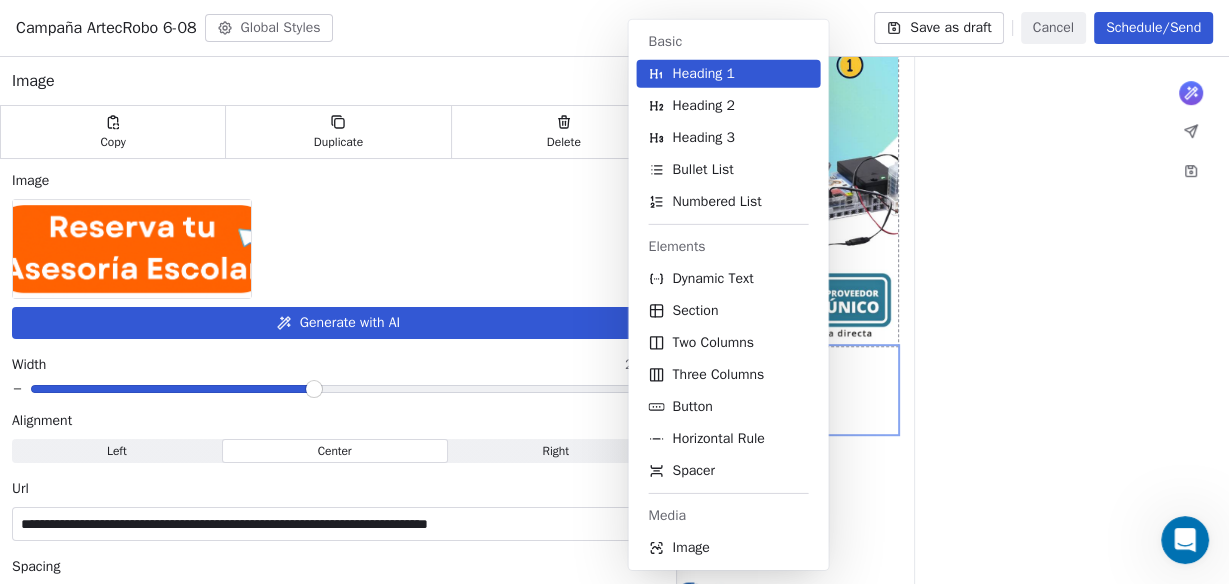 click on "What would you like to create email about? or * * Cedetec-Chile, [STREET] [NUMBER] Of [NUMBER], [CITY], [STATE], [POSTAL_CODE], Chile Cancelar suscripción" at bounding box center (614, 70) 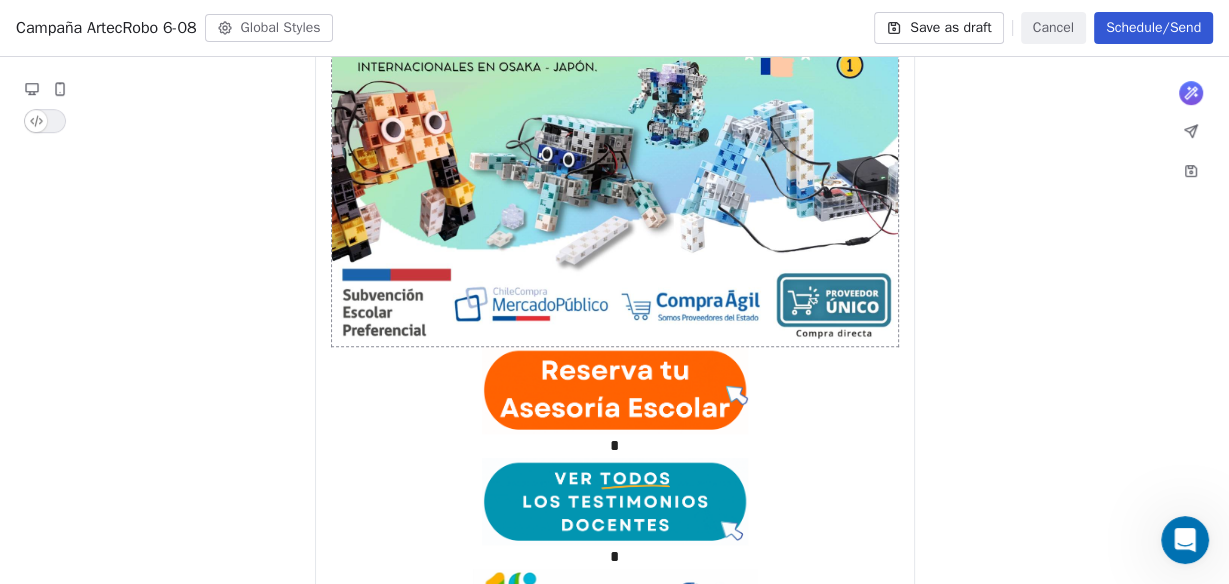 click on "Schedule/Send" at bounding box center (1153, 28) 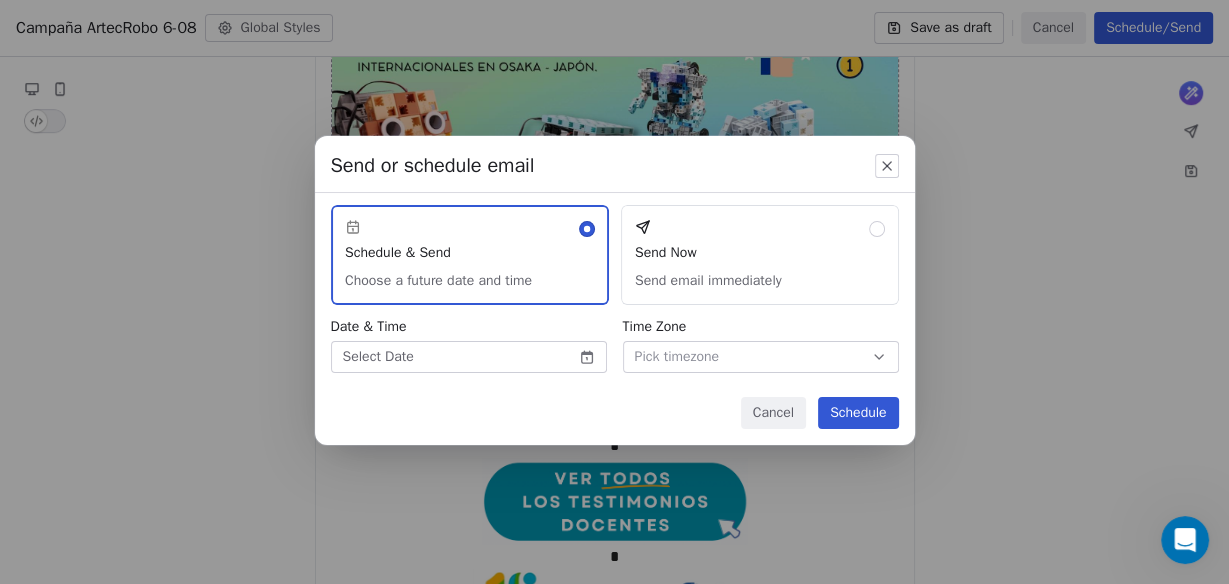 click on "Send Now Send email immediately" at bounding box center [760, 255] 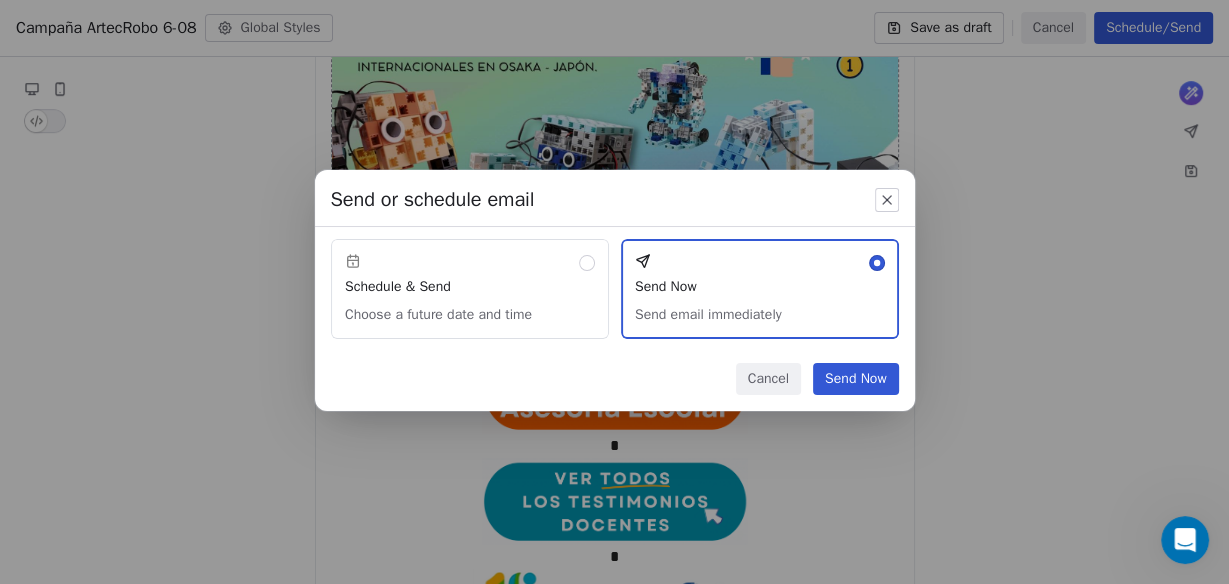 drag, startPoint x: 854, startPoint y: 379, endPoint x: 860, endPoint y: 390, distance: 12.529964 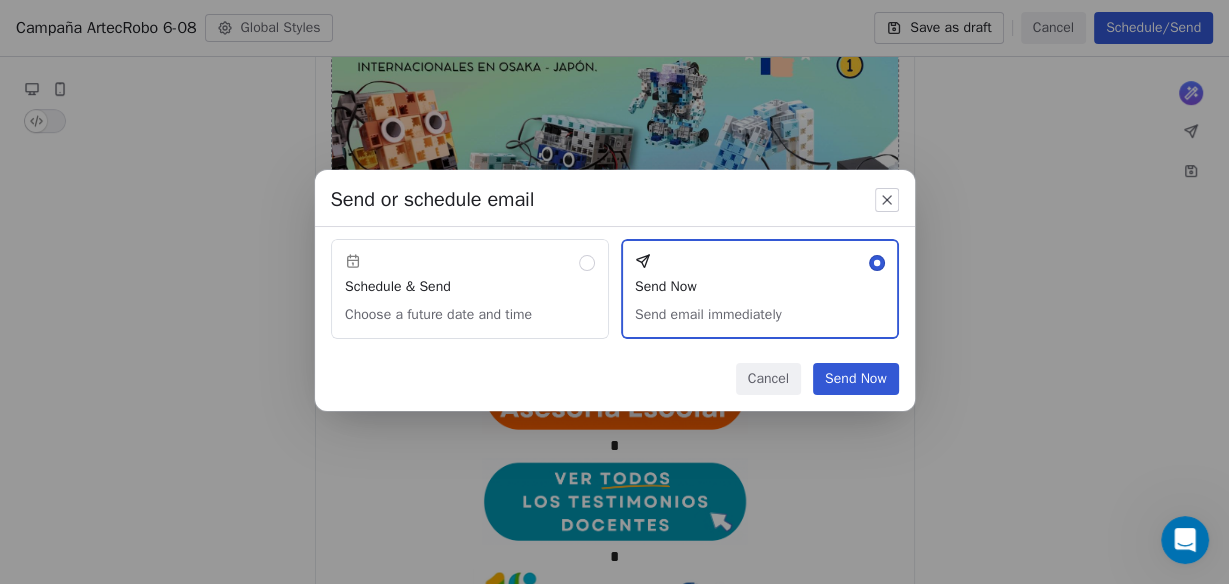 click on "Send Now" at bounding box center (856, 379) 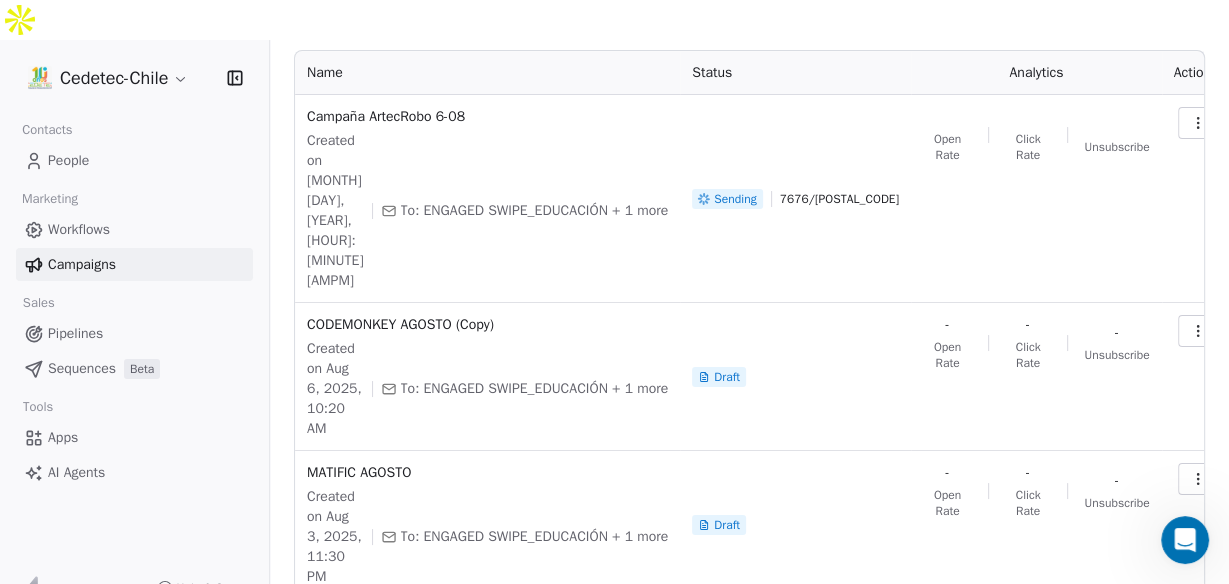 scroll, scrollTop: 0, scrollLeft: 0, axis: both 